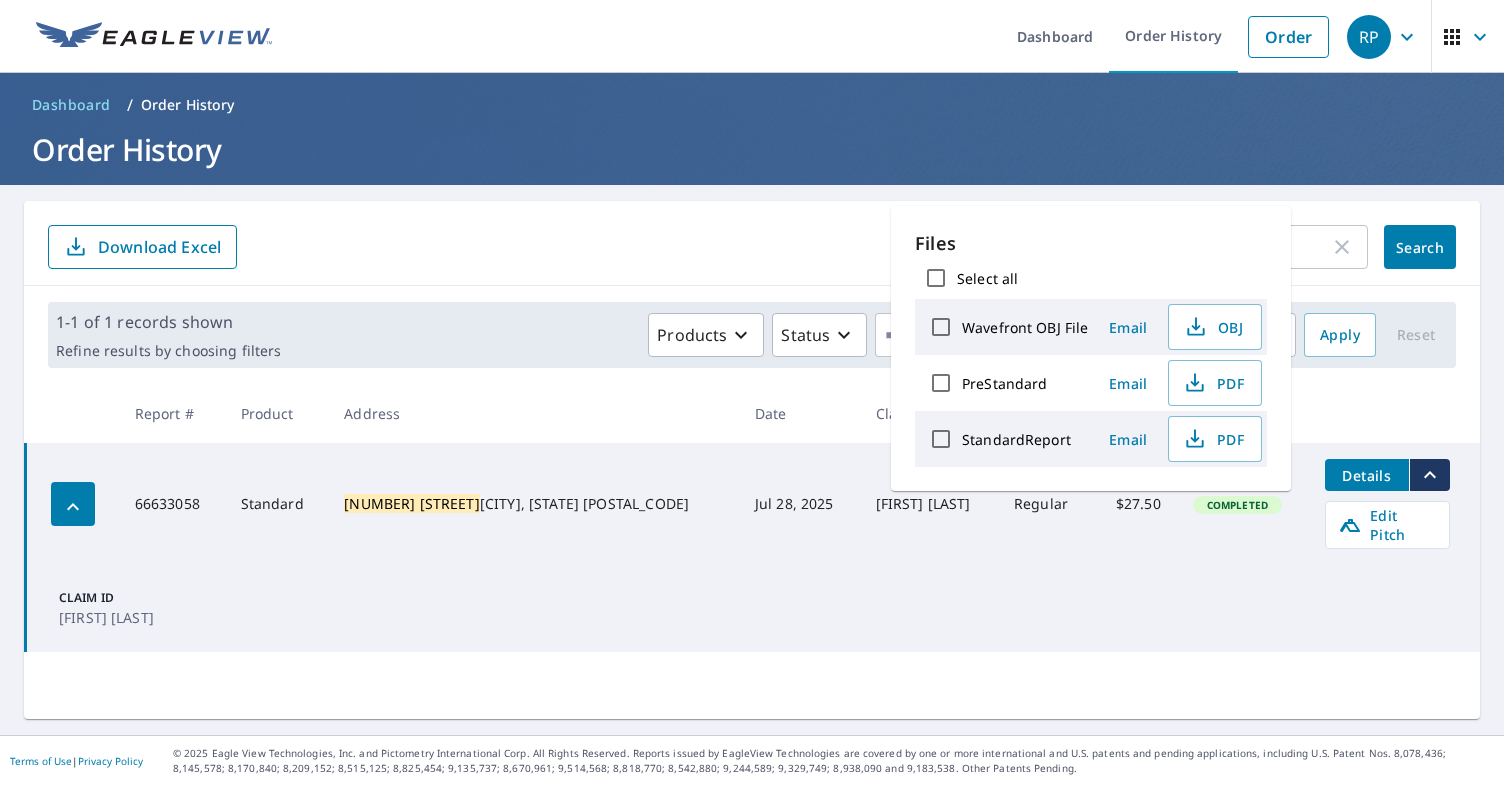 scroll, scrollTop: 0, scrollLeft: 0, axis: both 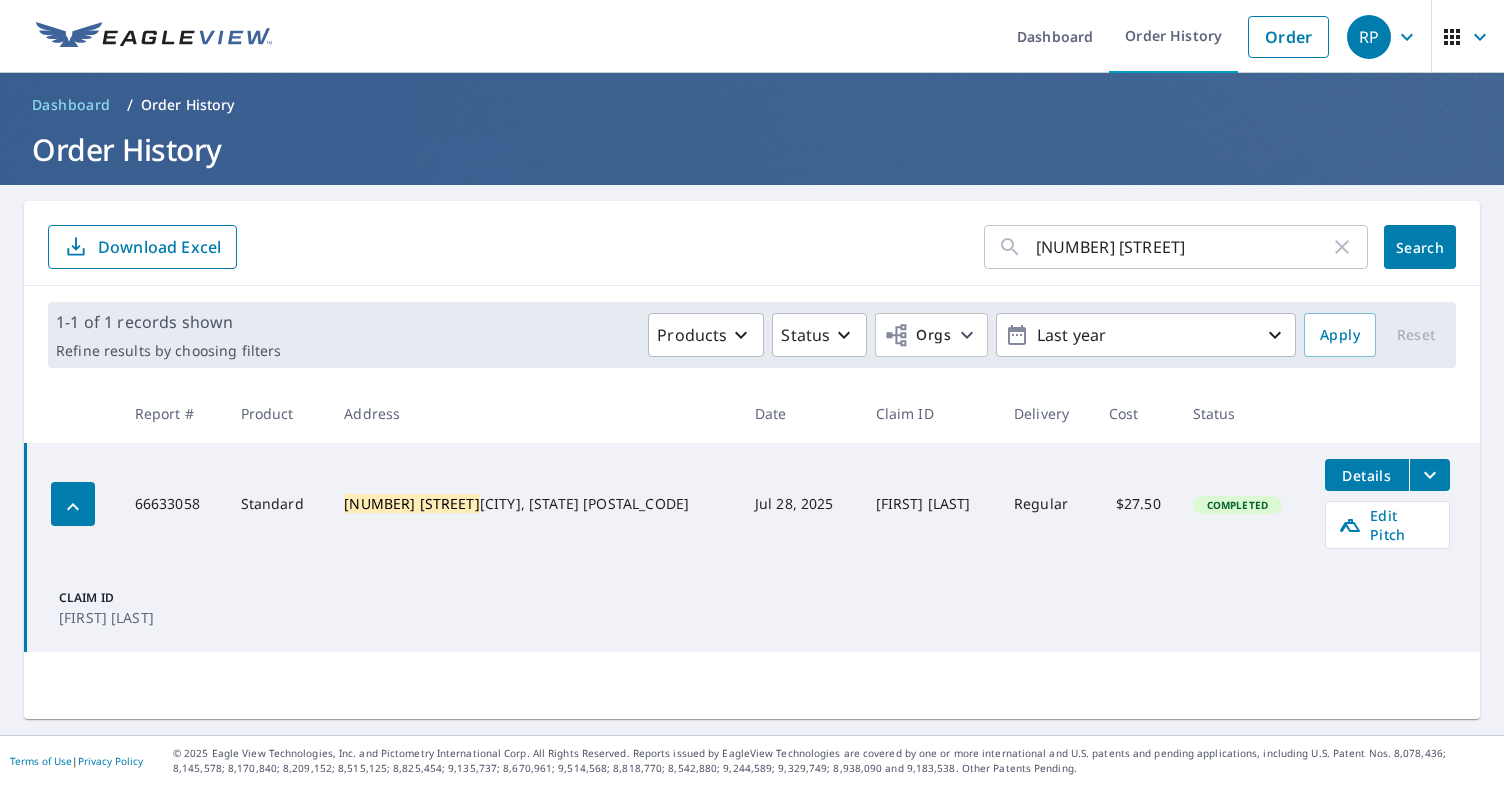 click on "[NUMBER] [STREET]" at bounding box center (1183, 247) 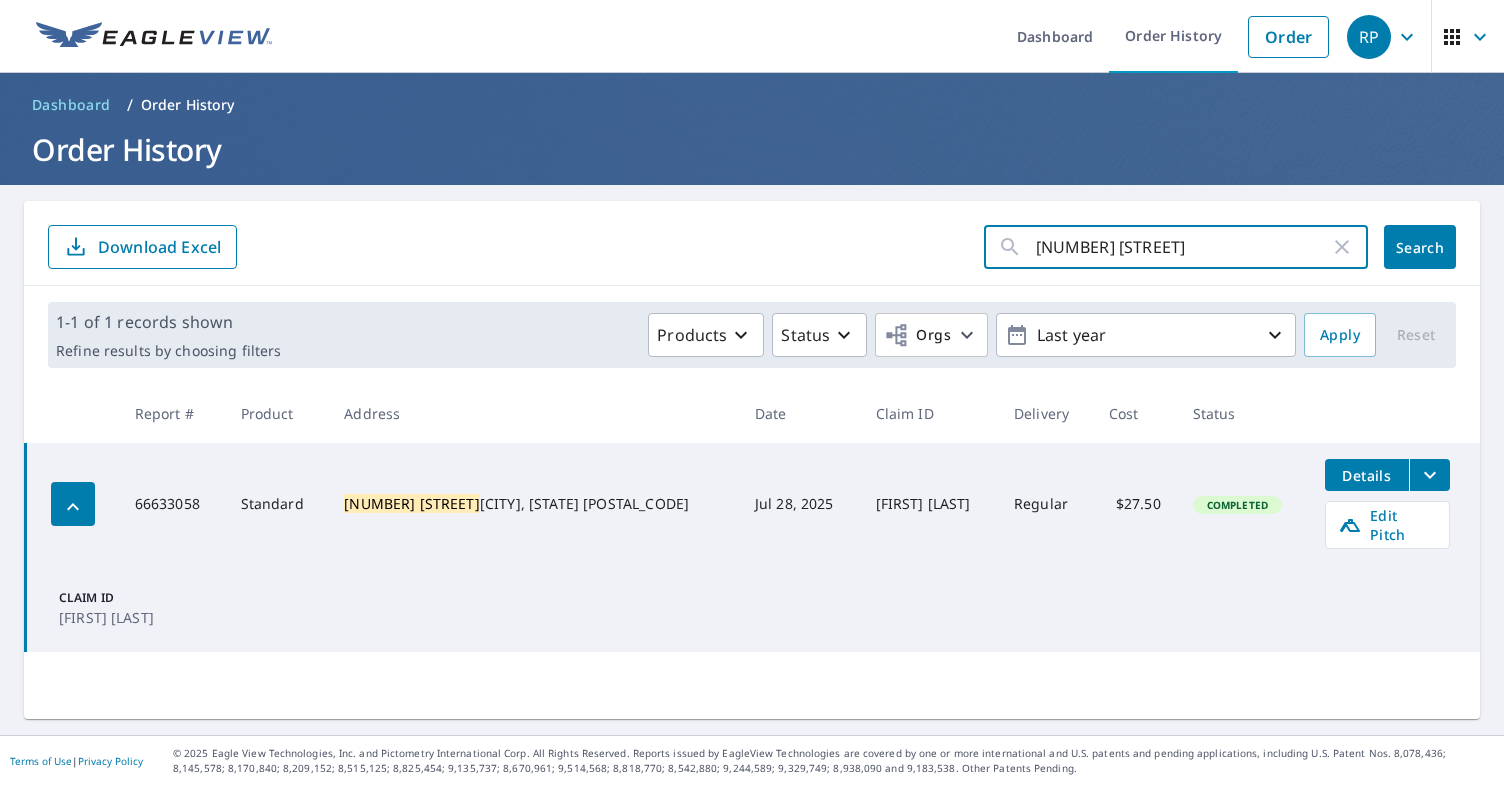 click 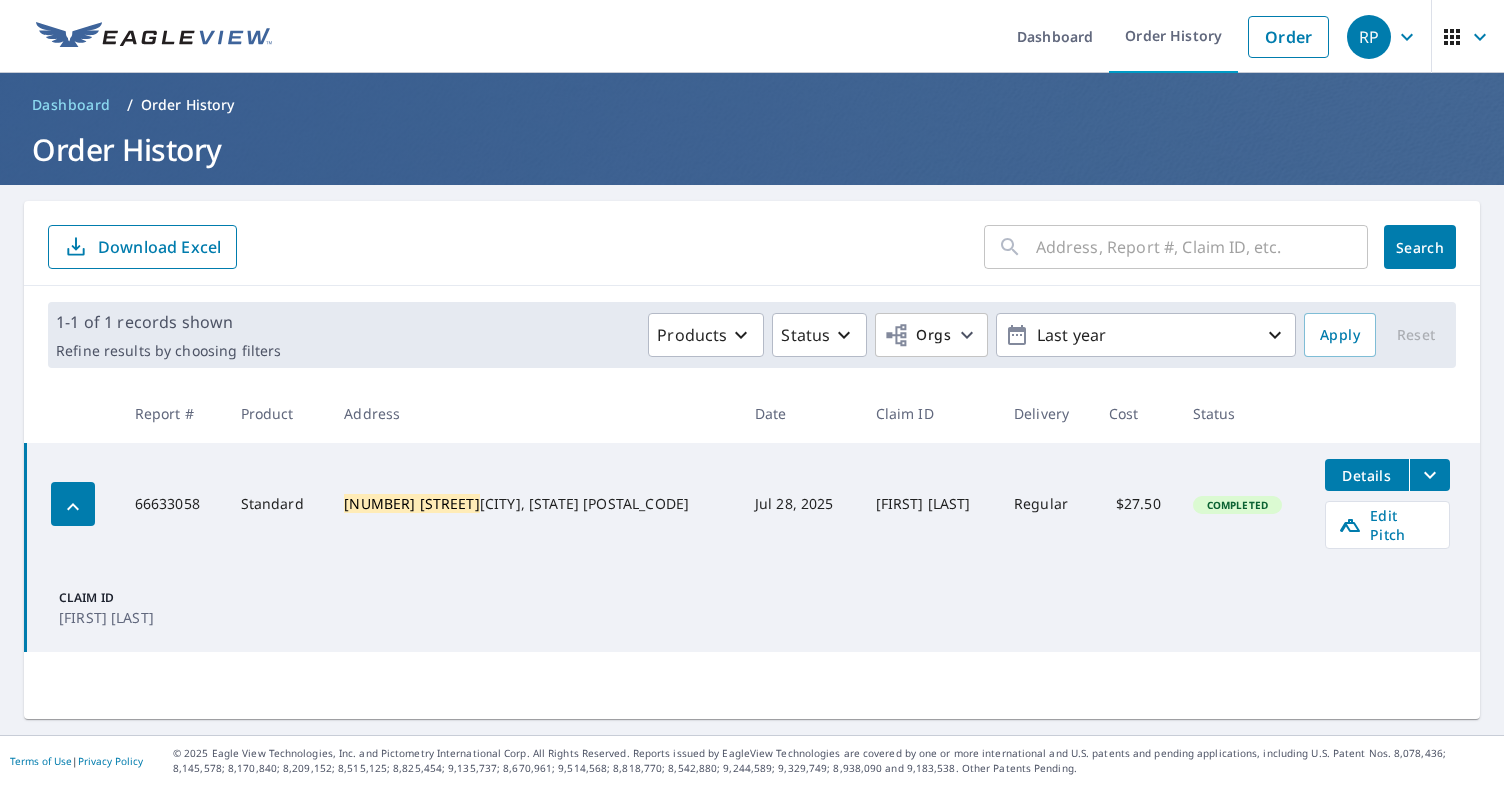 click on "Search" at bounding box center (1420, 247) 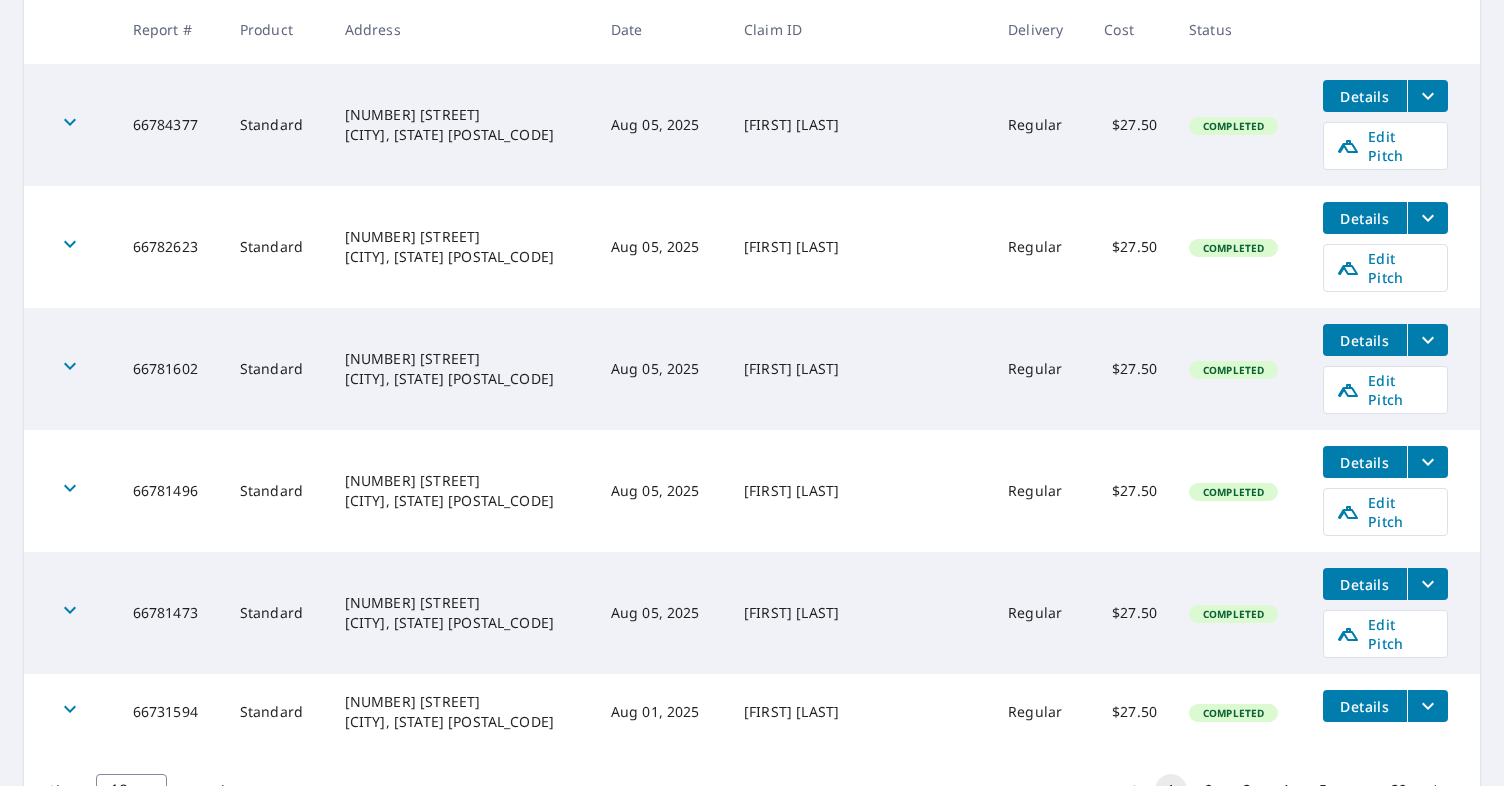 scroll, scrollTop: 820, scrollLeft: 0, axis: vertical 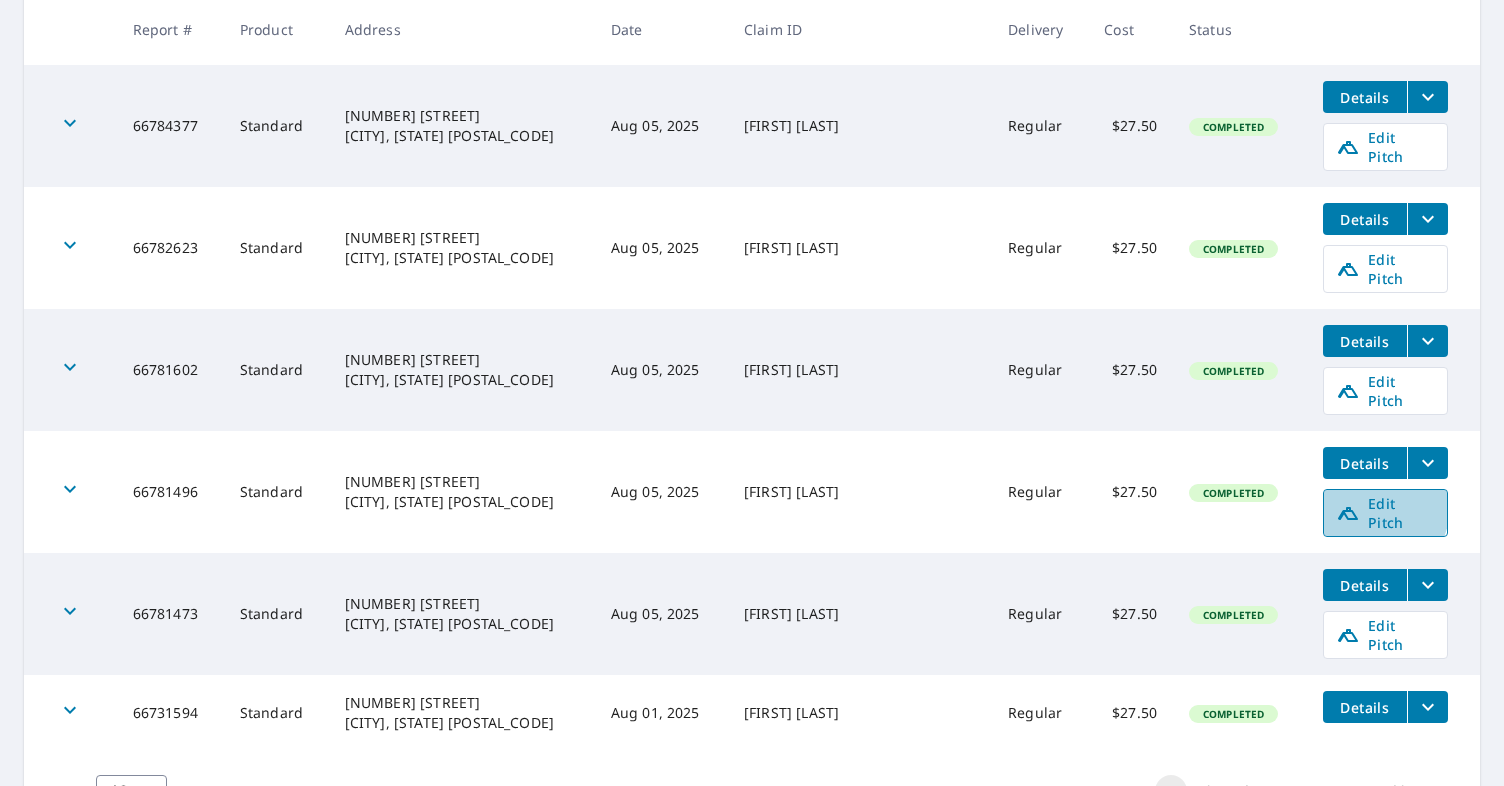 click 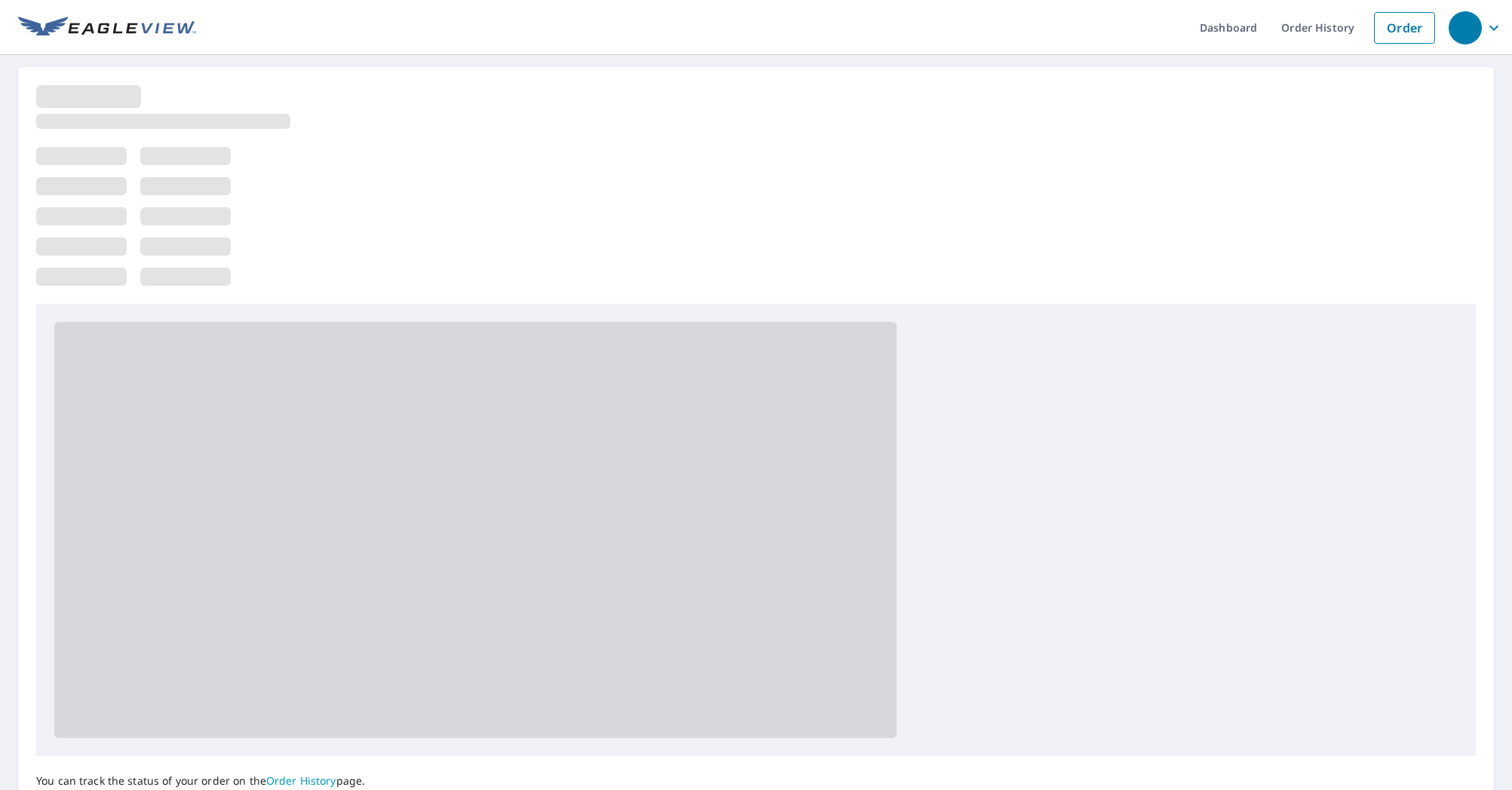 scroll, scrollTop: 0, scrollLeft: 0, axis: both 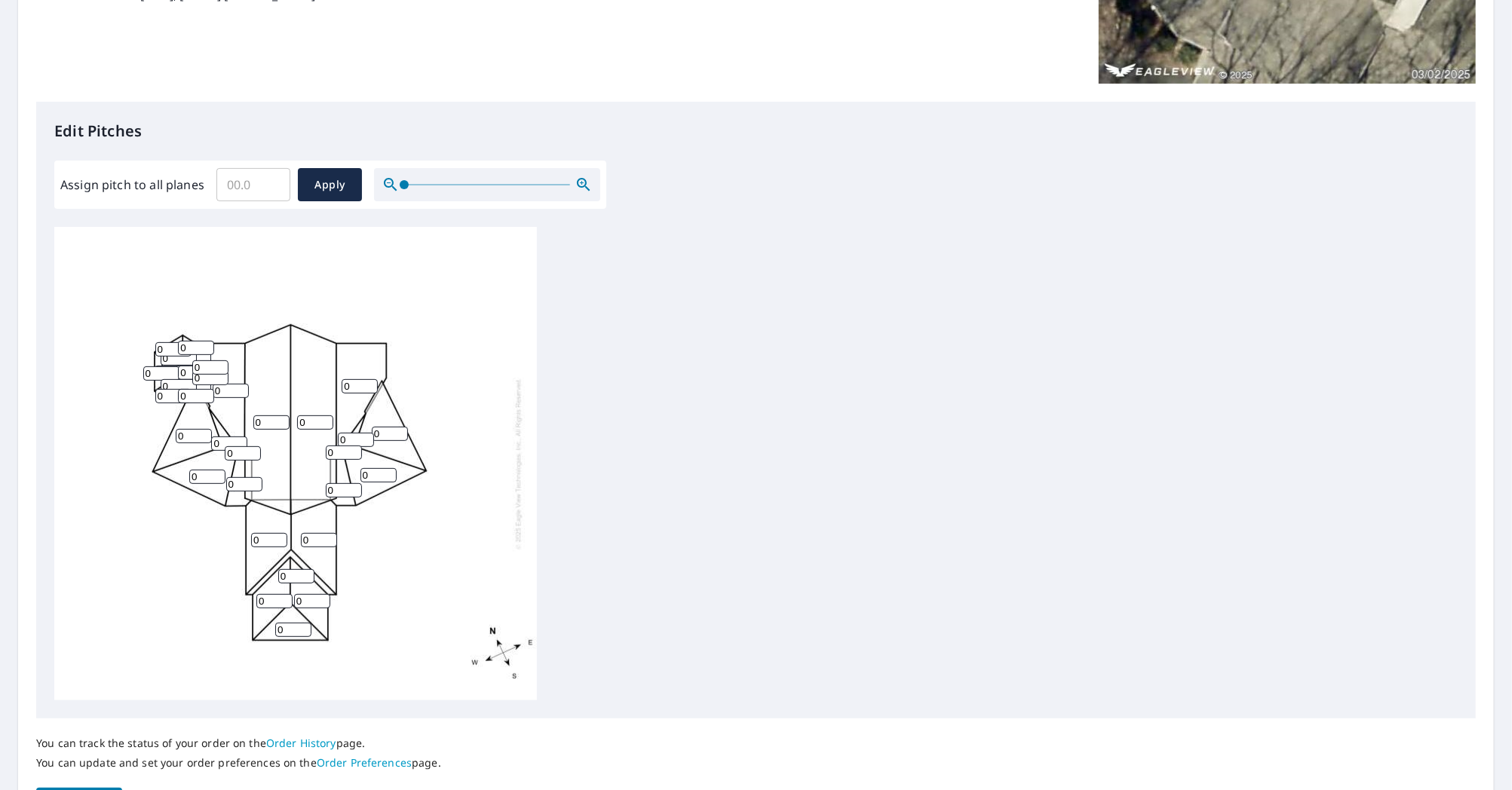 click on "Assign pitch to all planes" at bounding box center [253, 185] 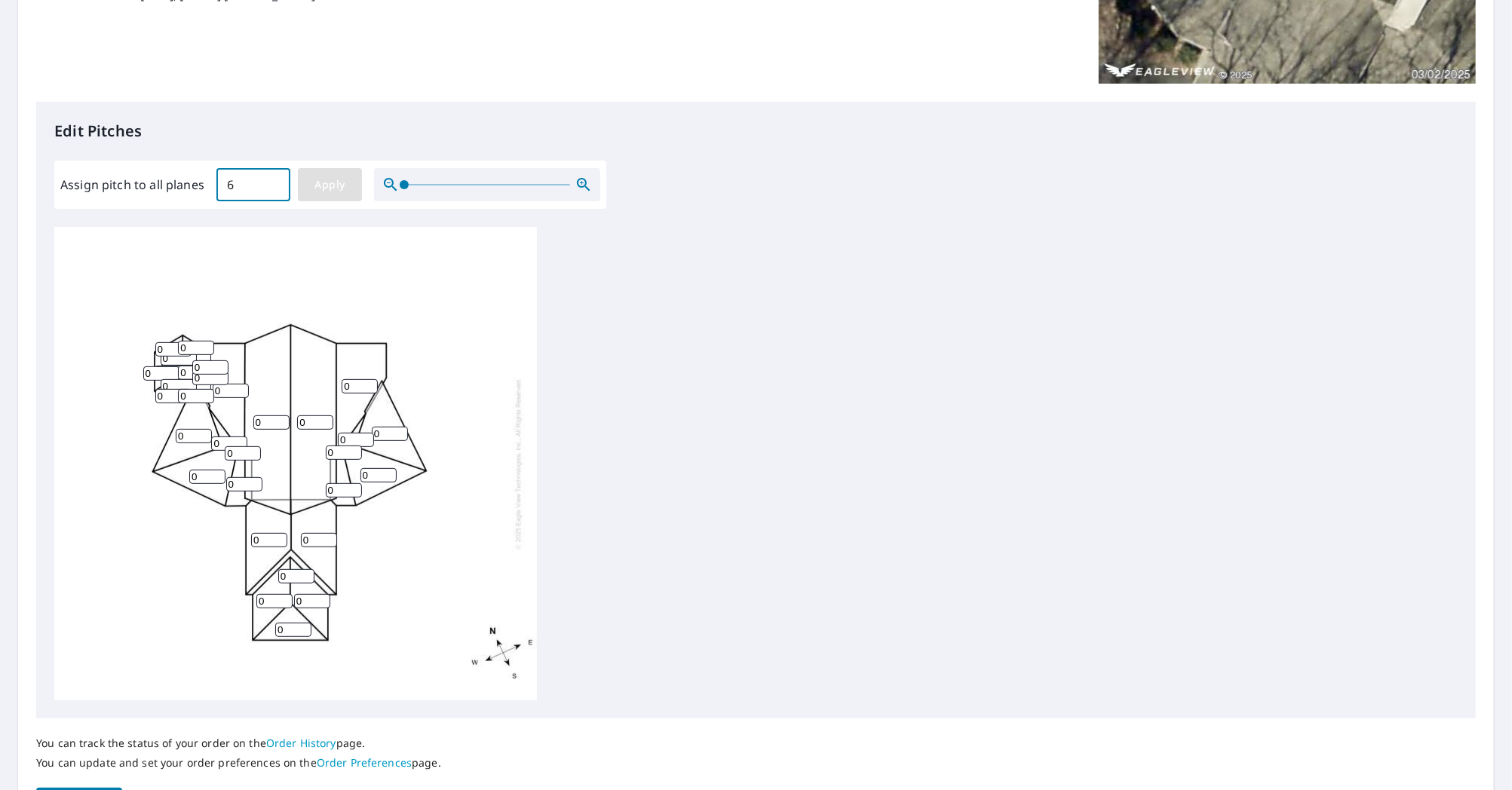 type on "6" 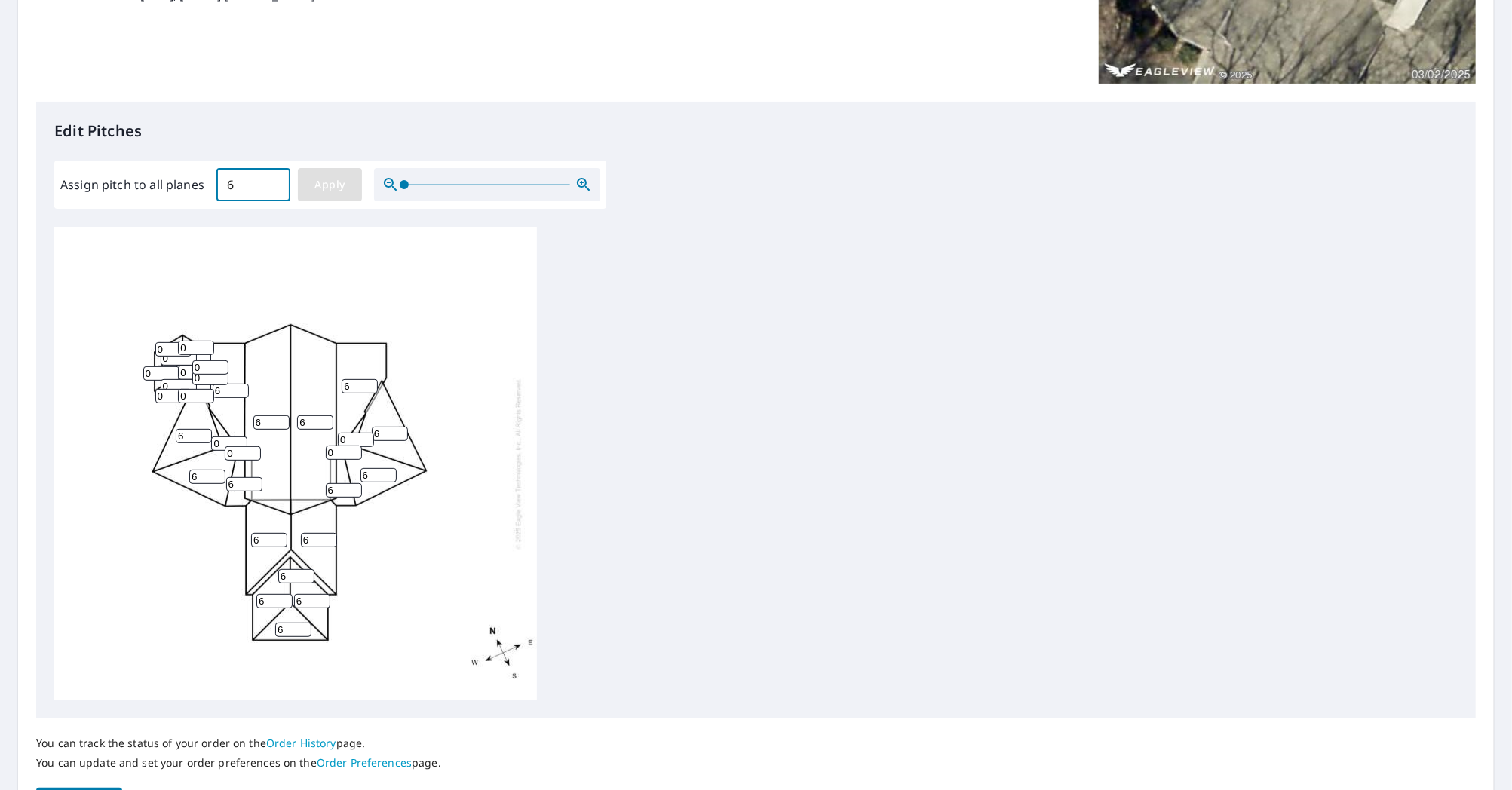 type on "6" 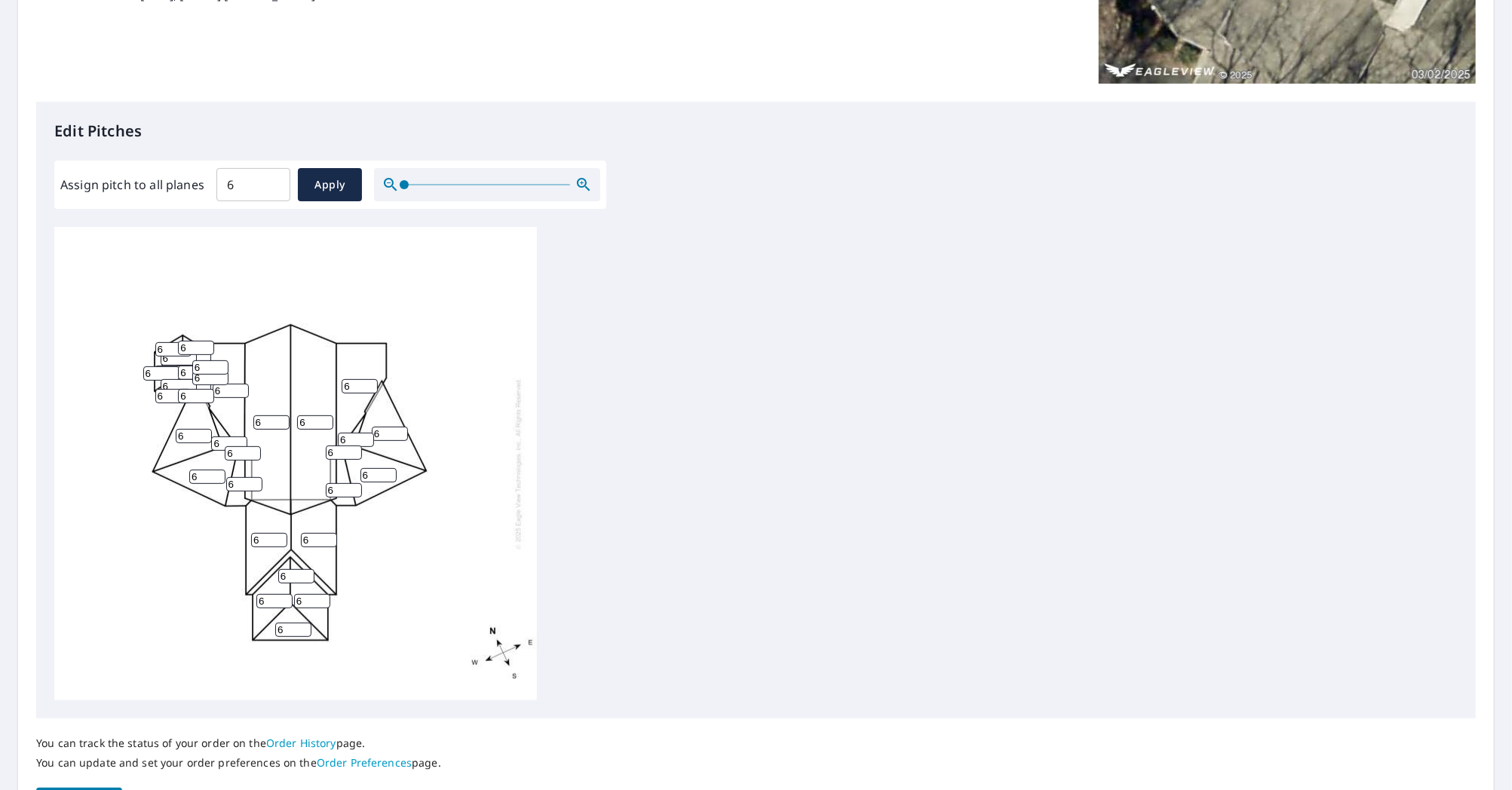 click on "6" at bounding box center [173, 349] 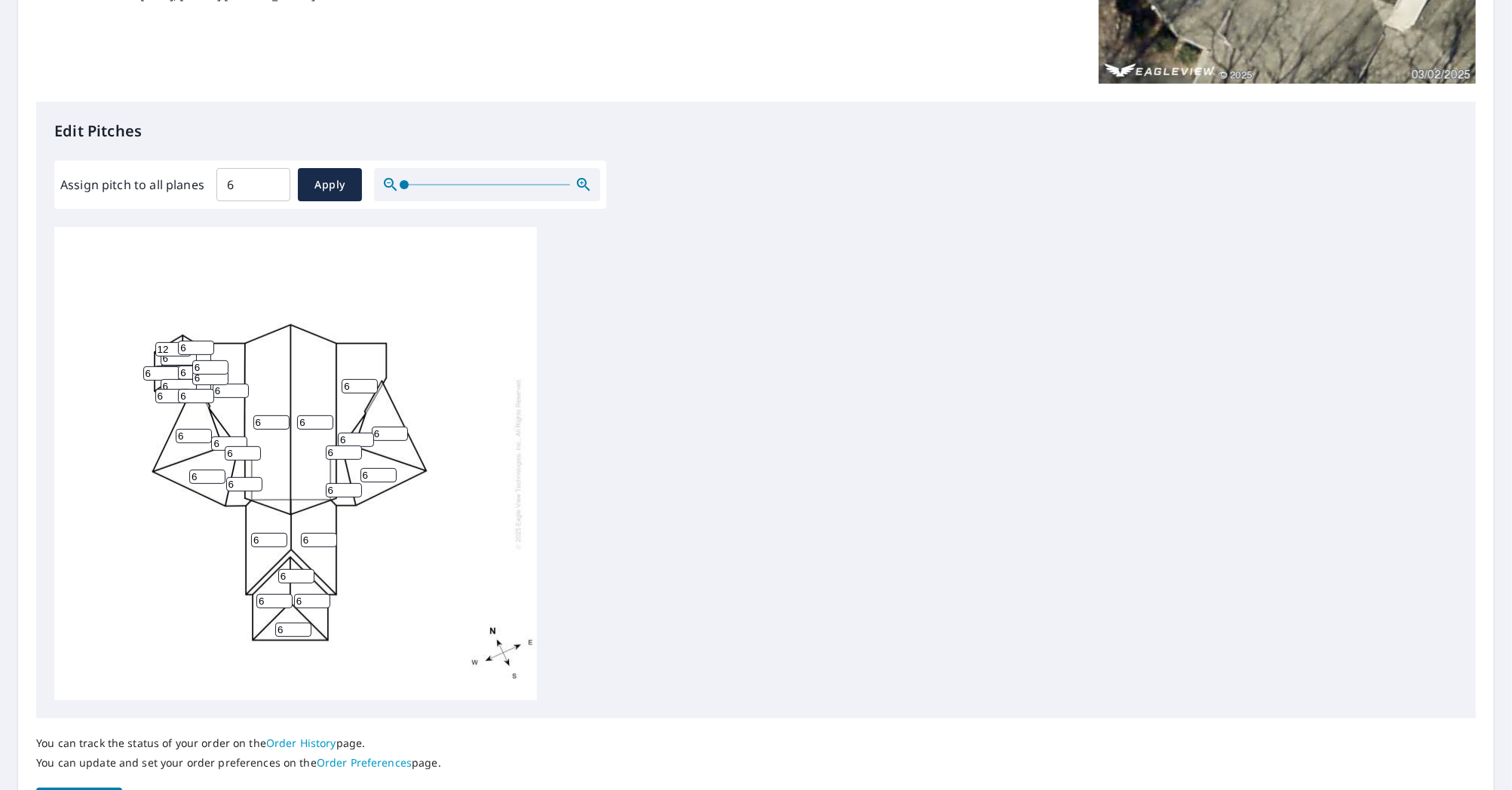 type on "12" 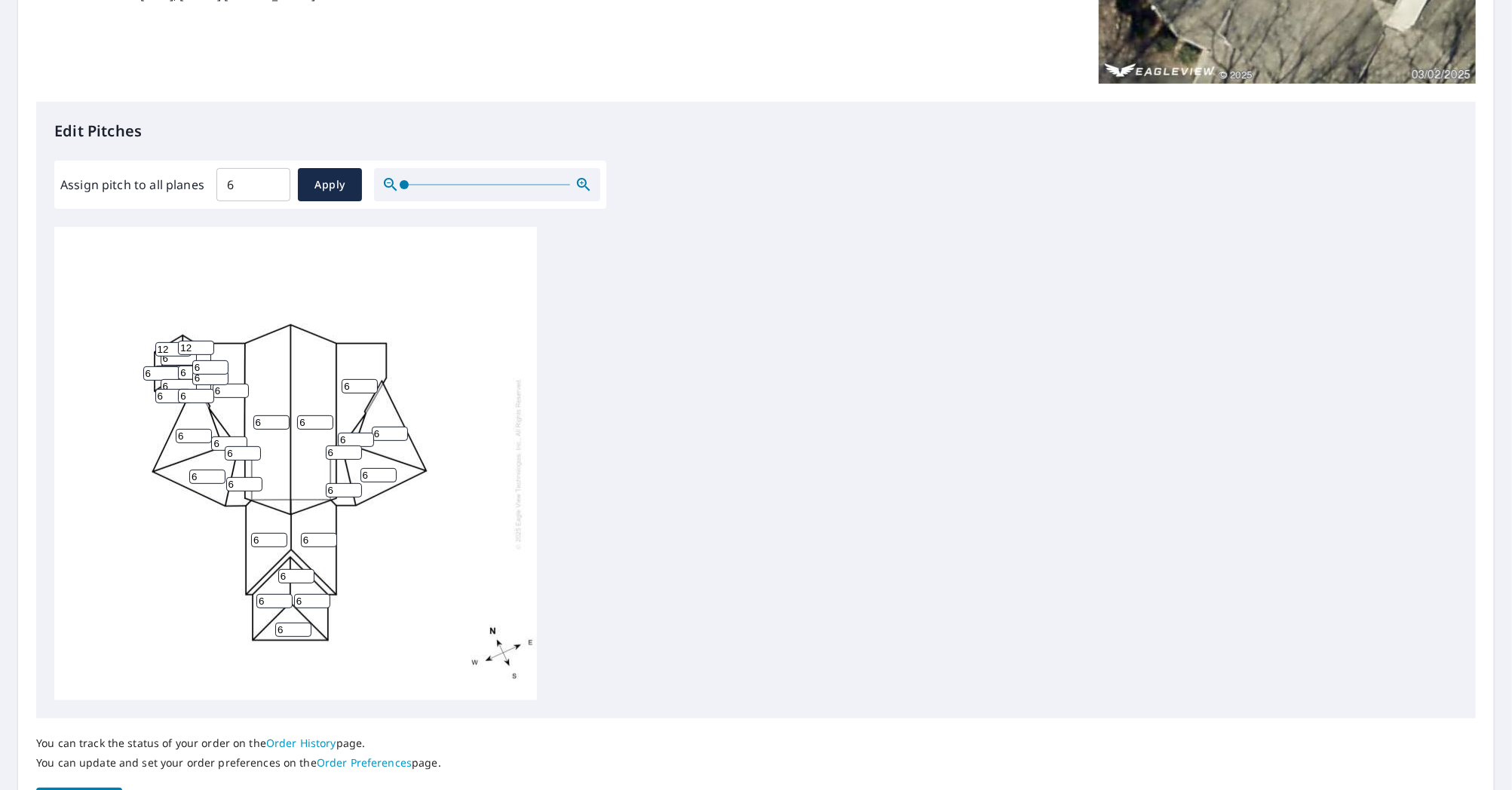 type on "12" 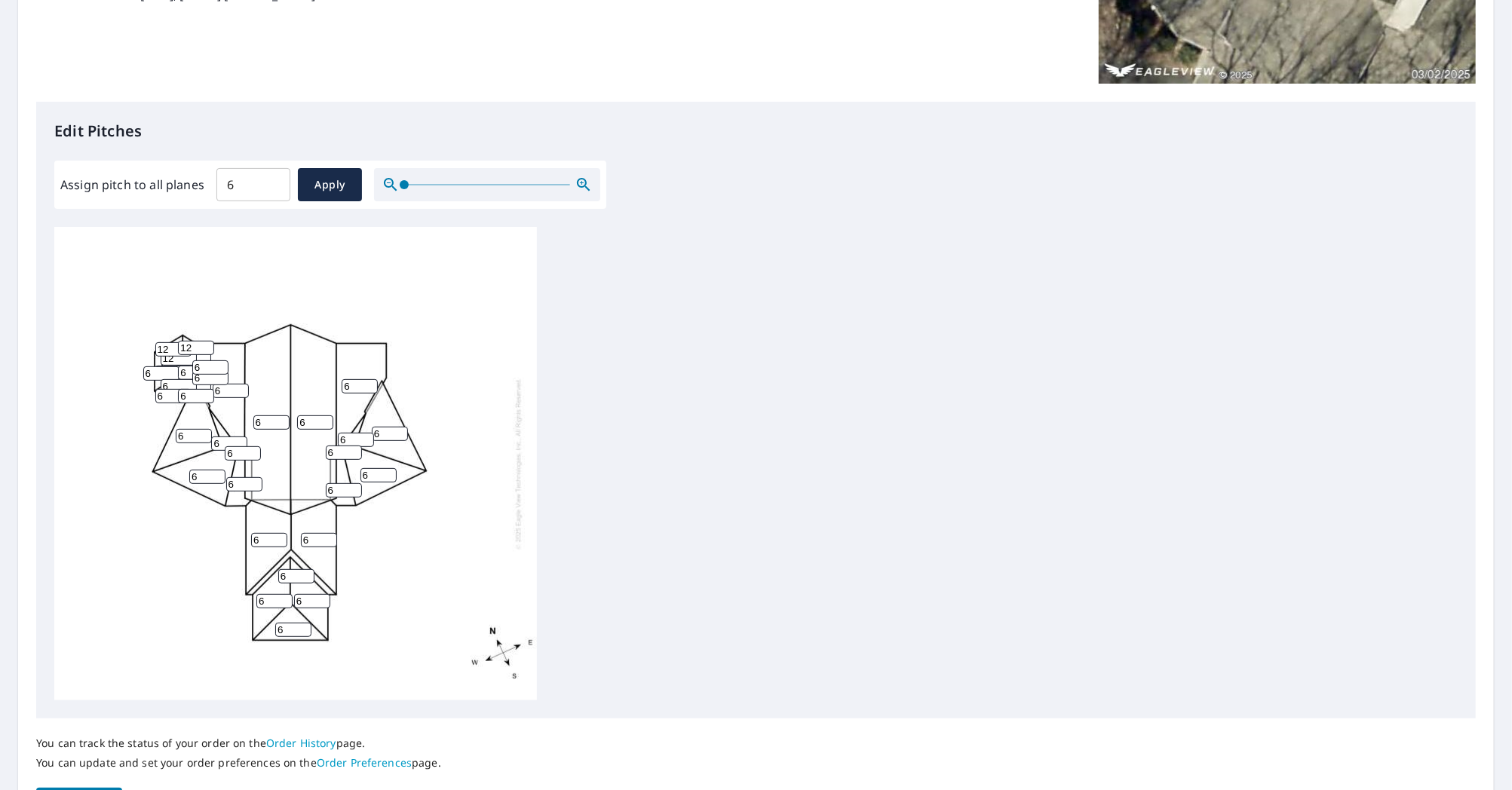 type on "12" 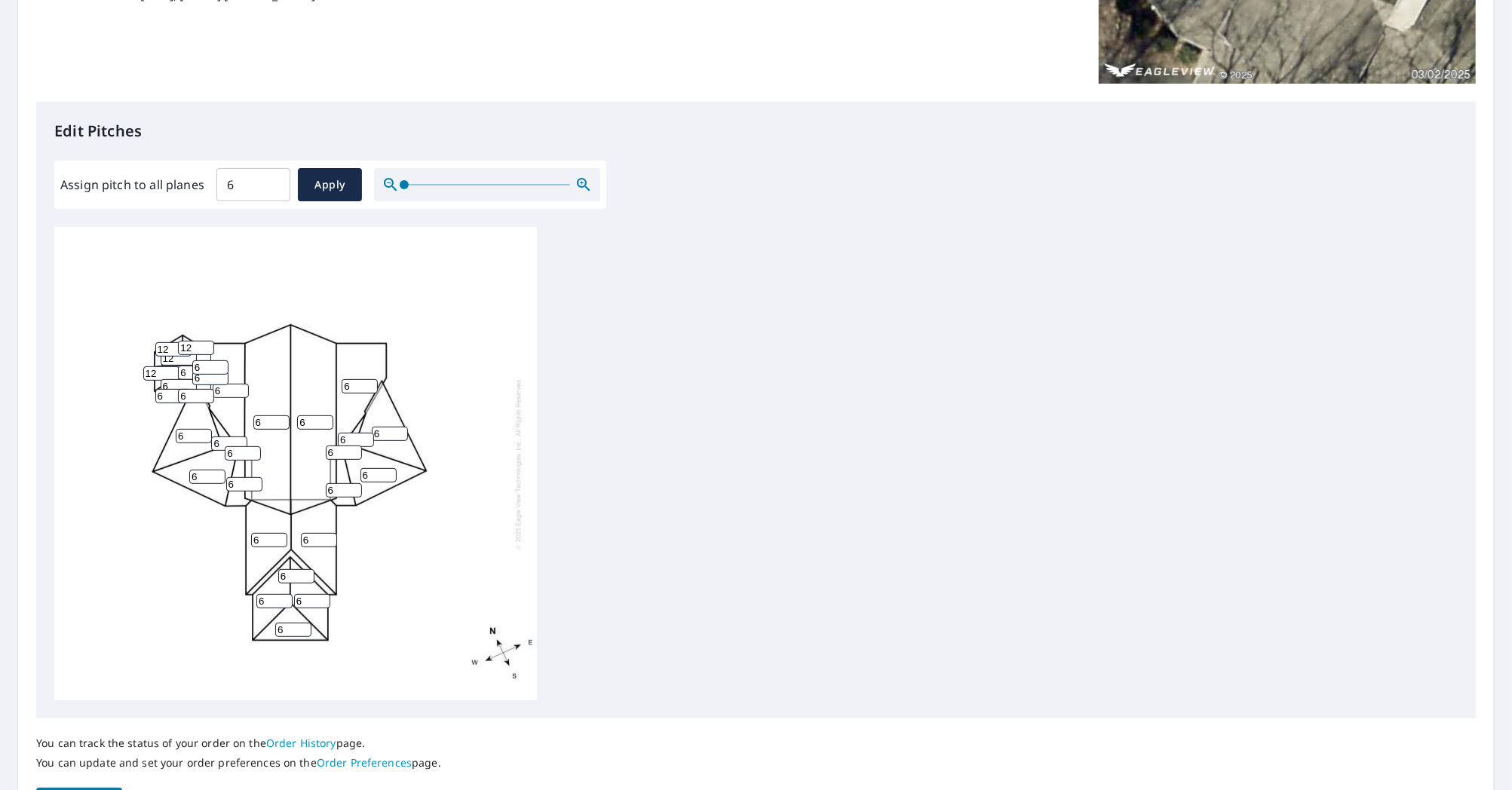 type on "12" 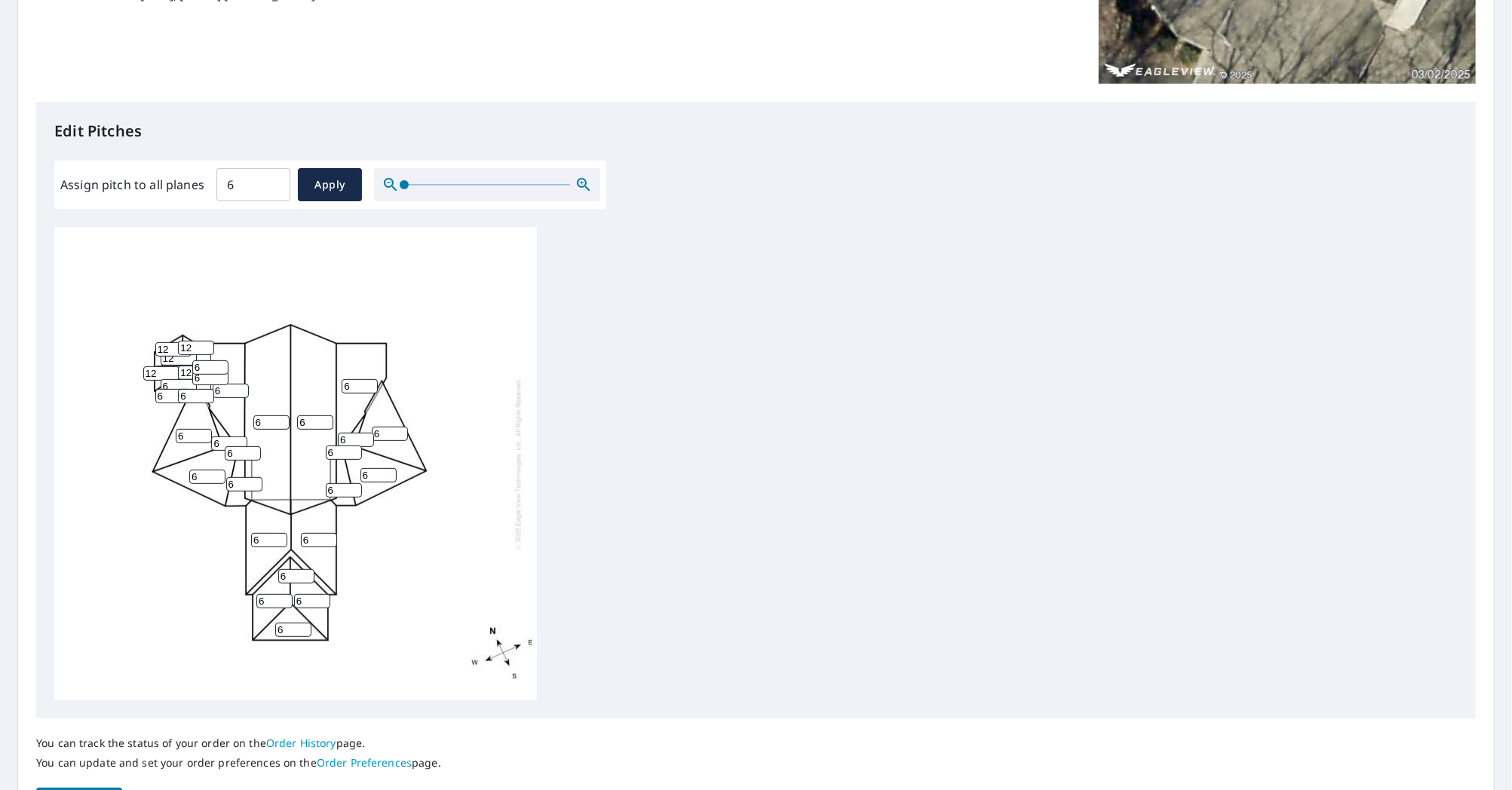 type on "12" 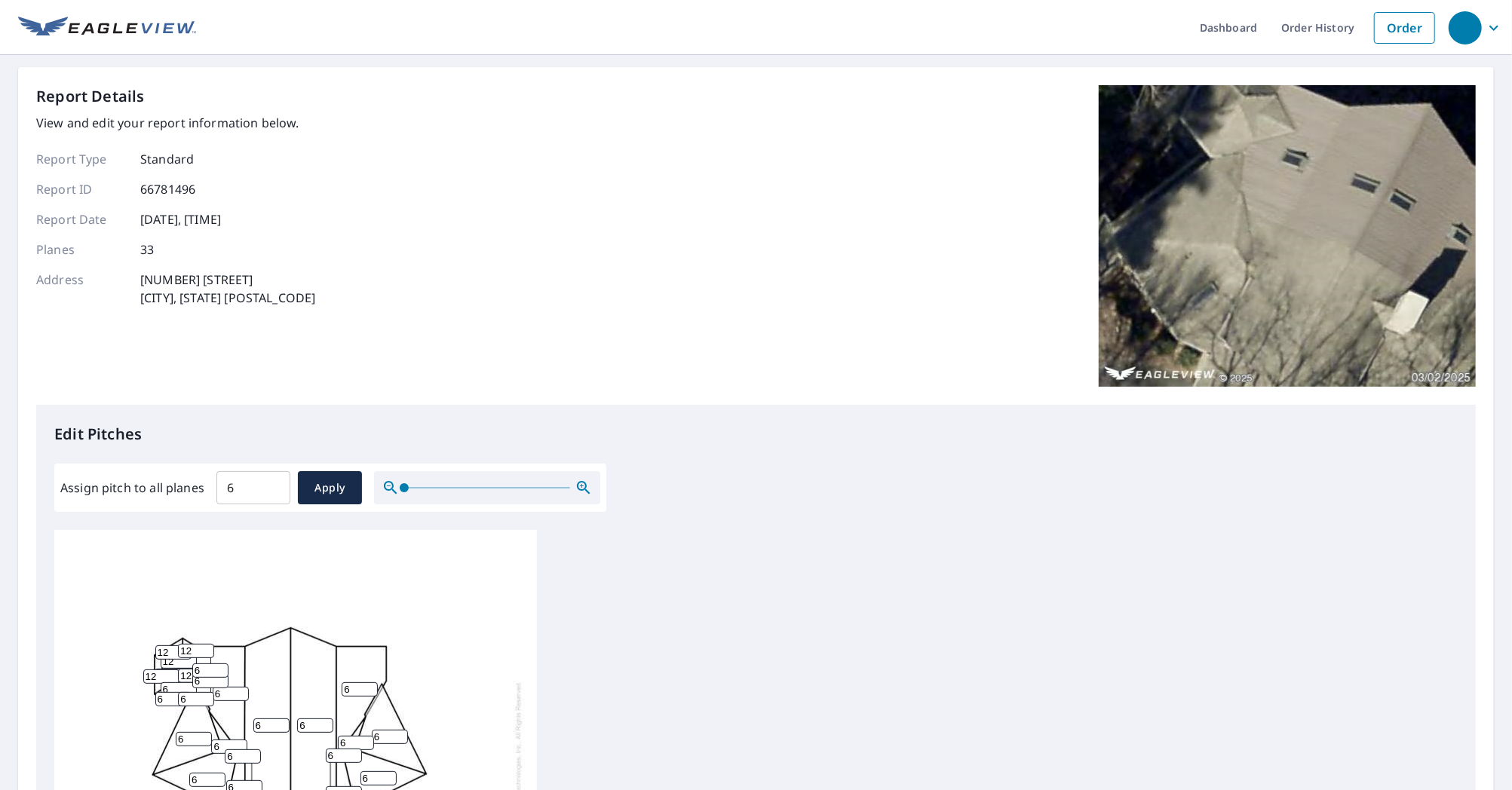 scroll, scrollTop: 0, scrollLeft: 0, axis: both 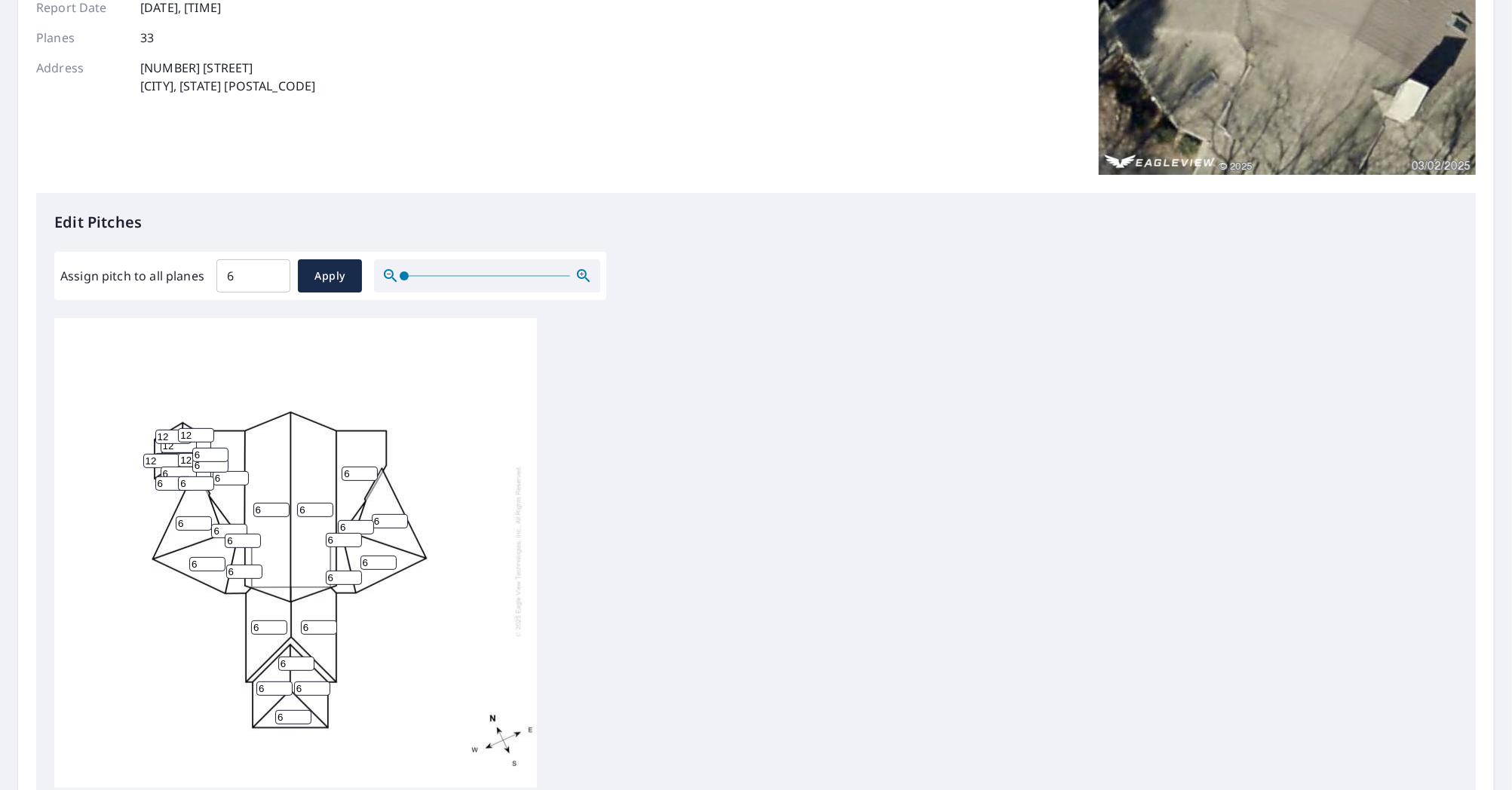 drag, startPoint x: 354, startPoint y: 475, endPoint x: 266, endPoint y: 476, distance: 88.00568 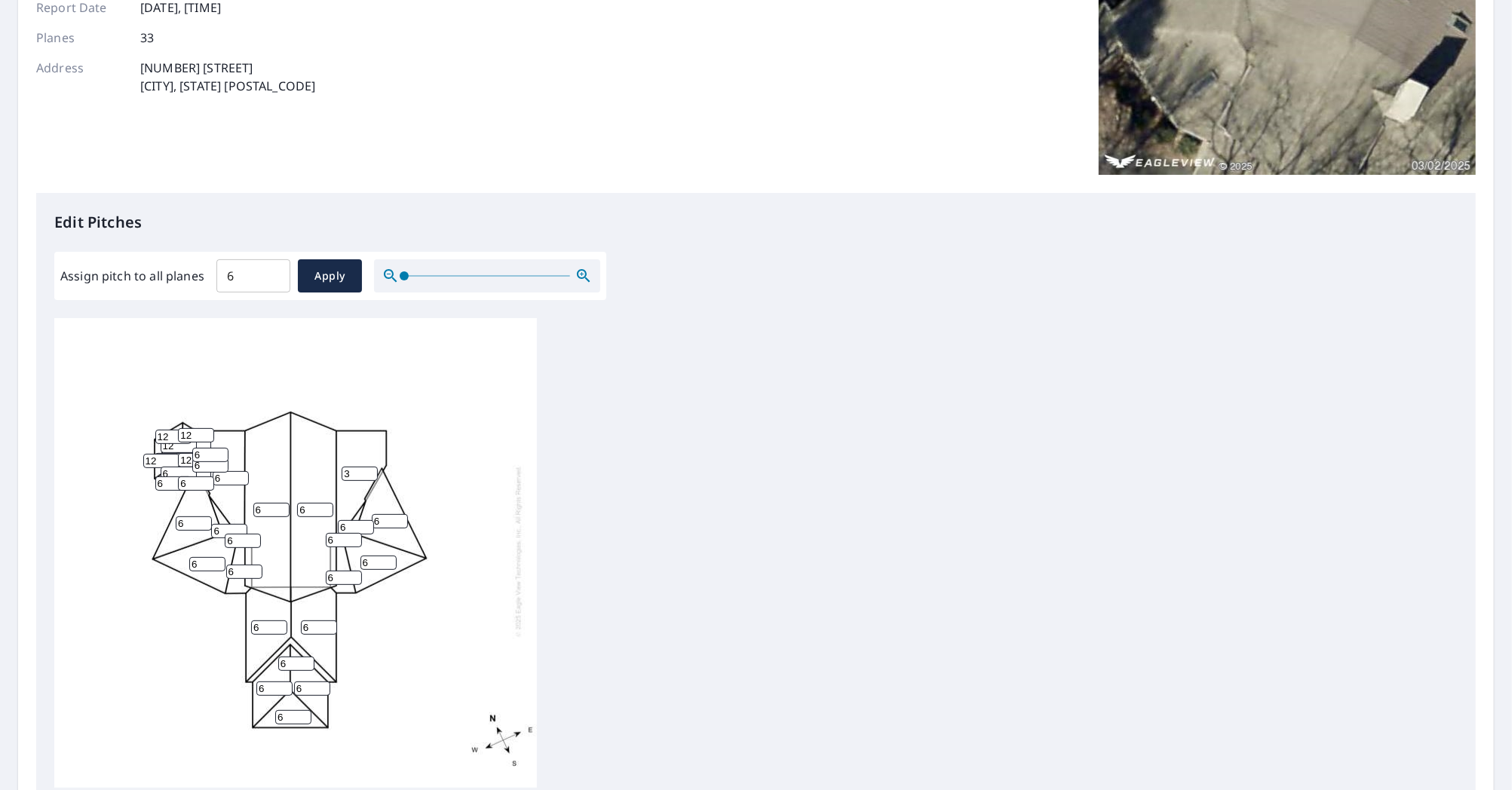type on "3" 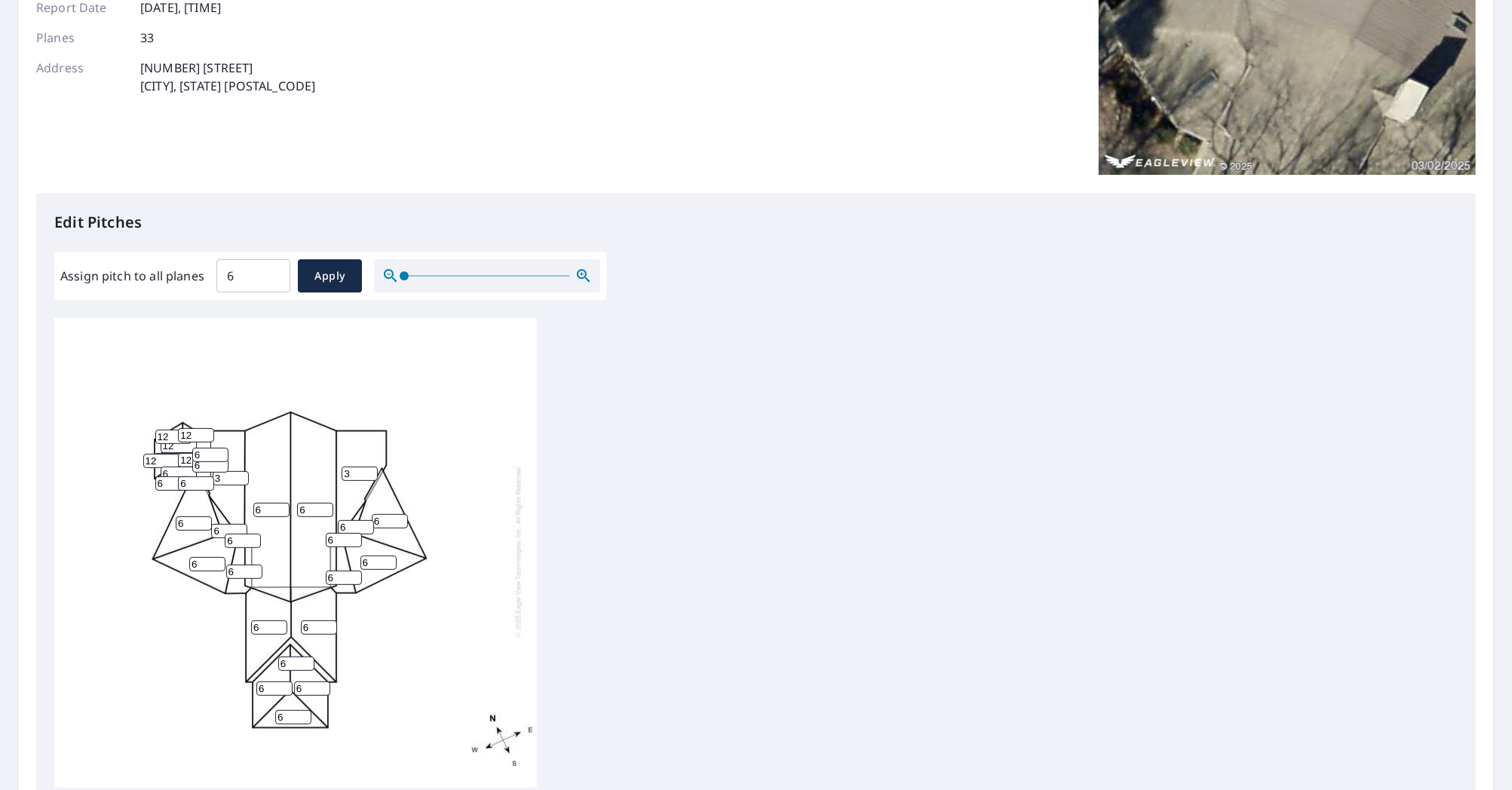 type on "3" 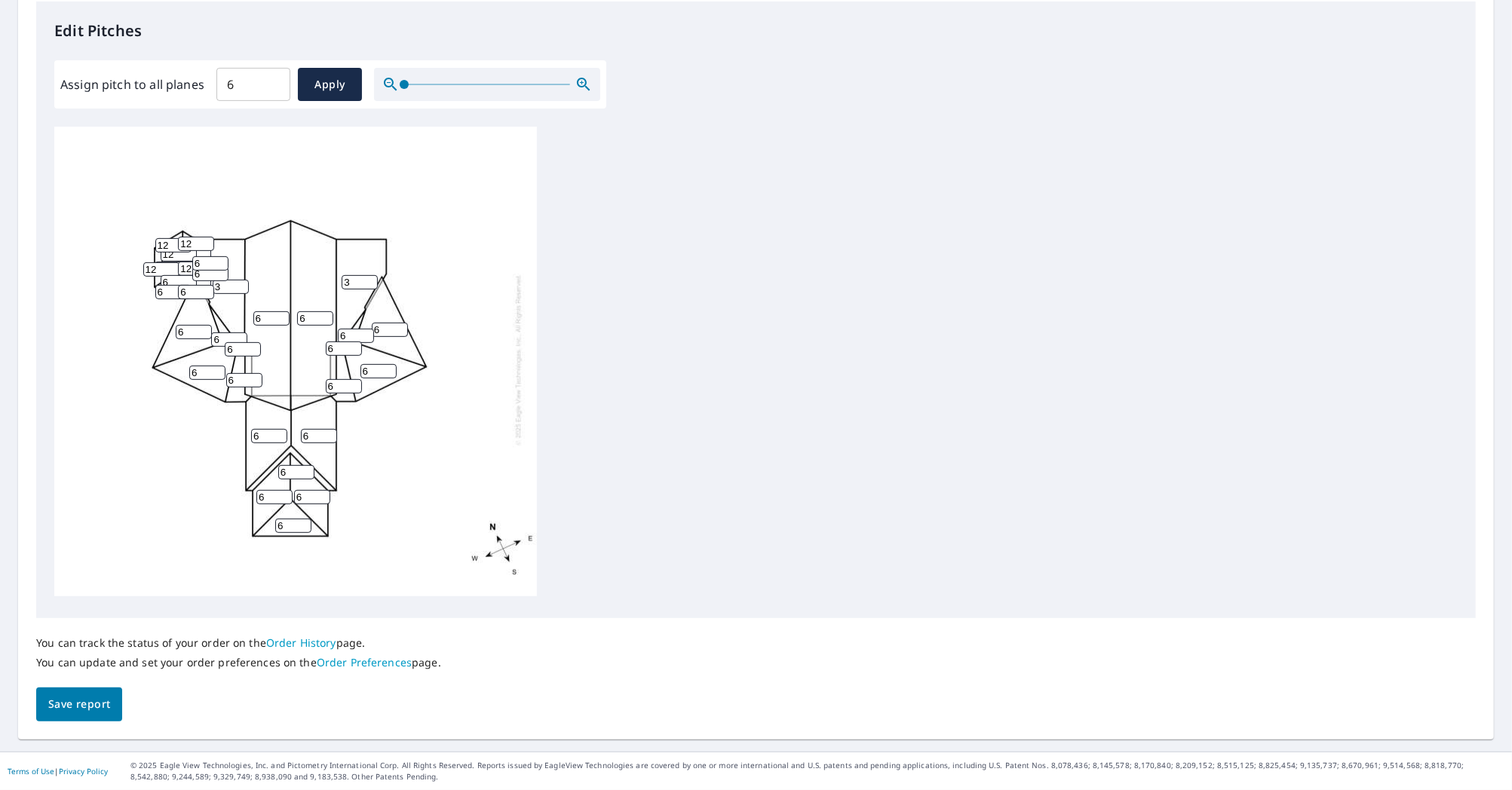scroll, scrollTop: 411, scrollLeft: 0, axis: vertical 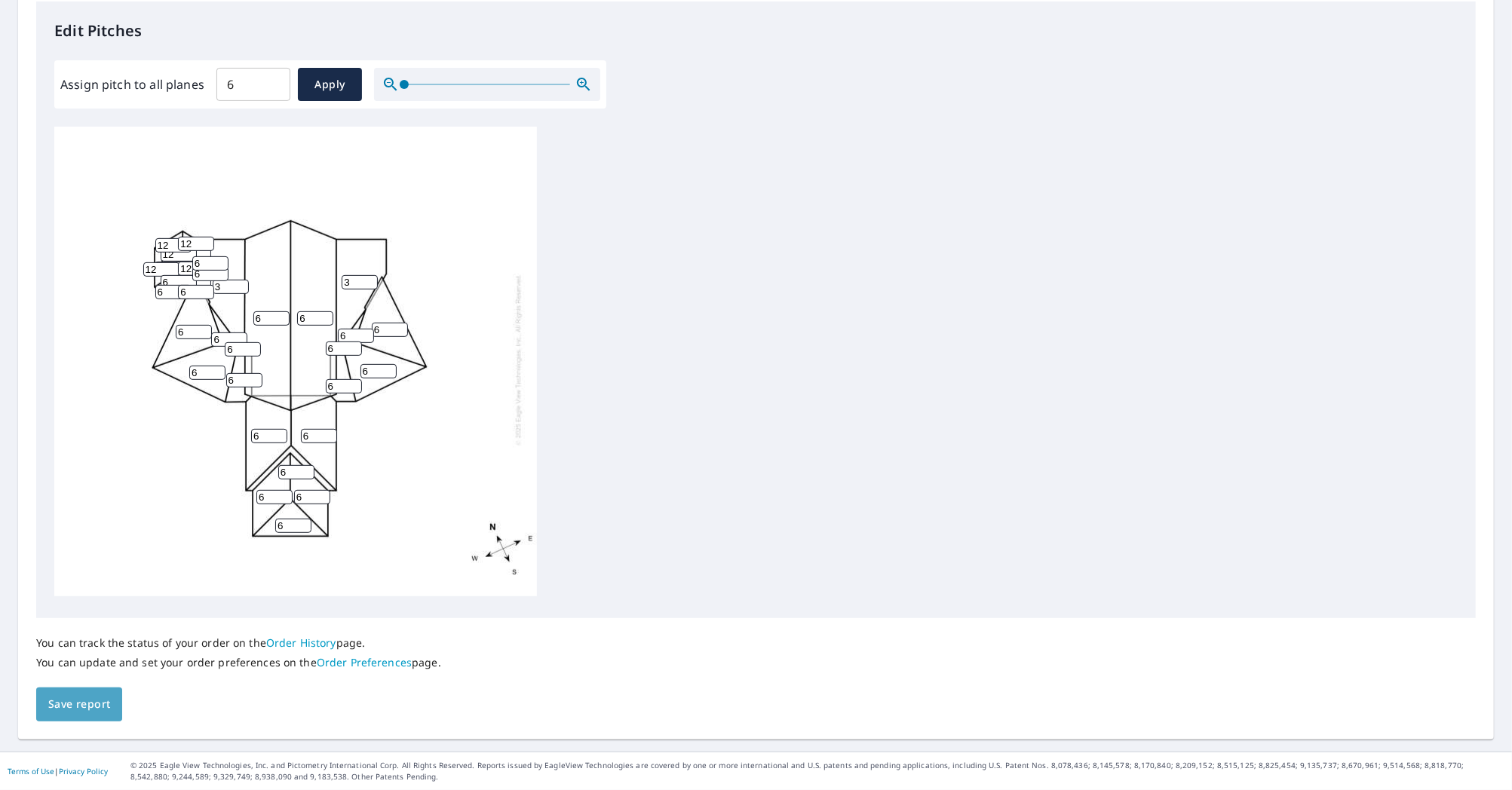 click on "Save report" at bounding box center (79, 704) 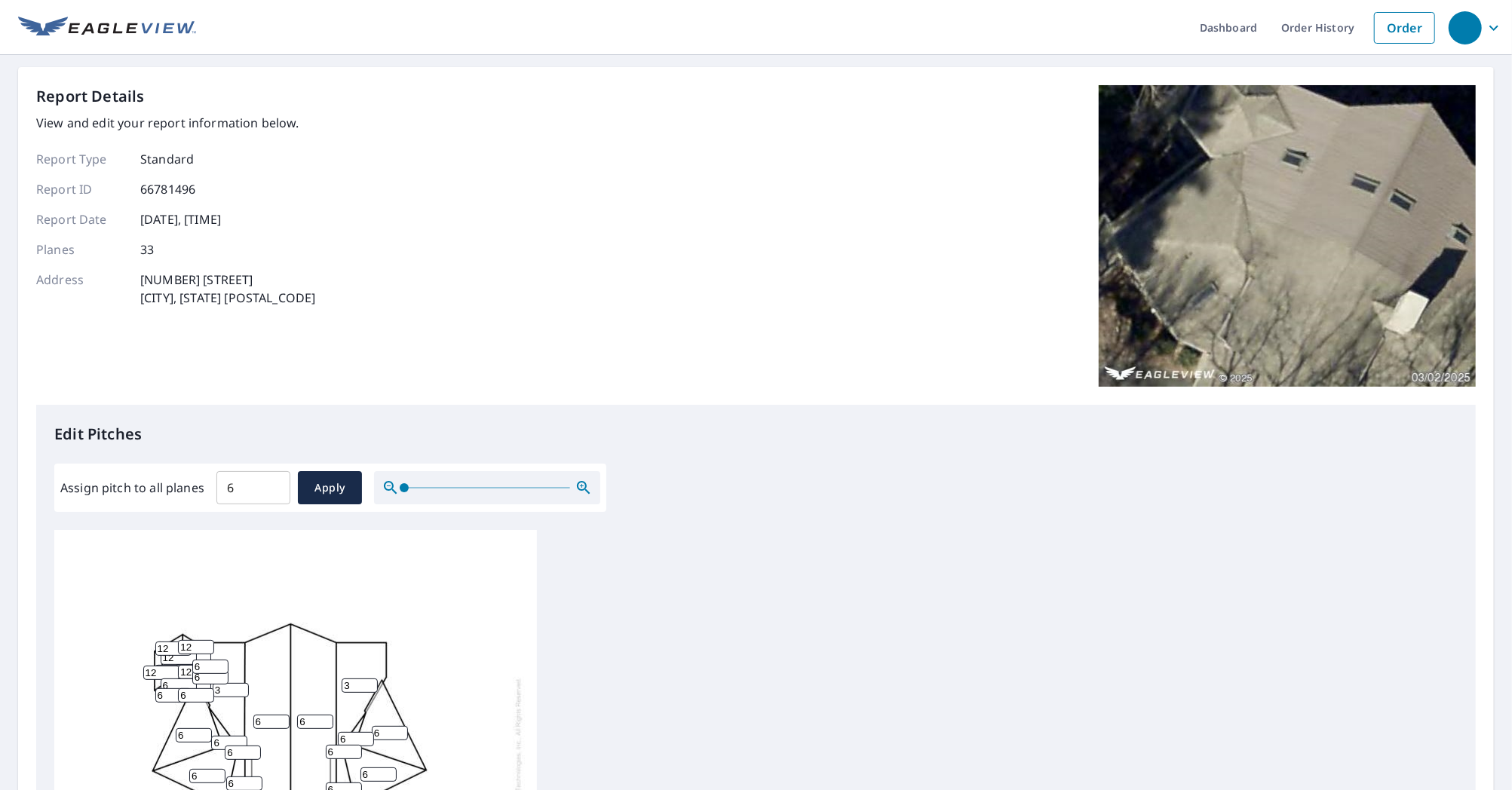scroll, scrollTop: 0, scrollLeft: 0, axis: both 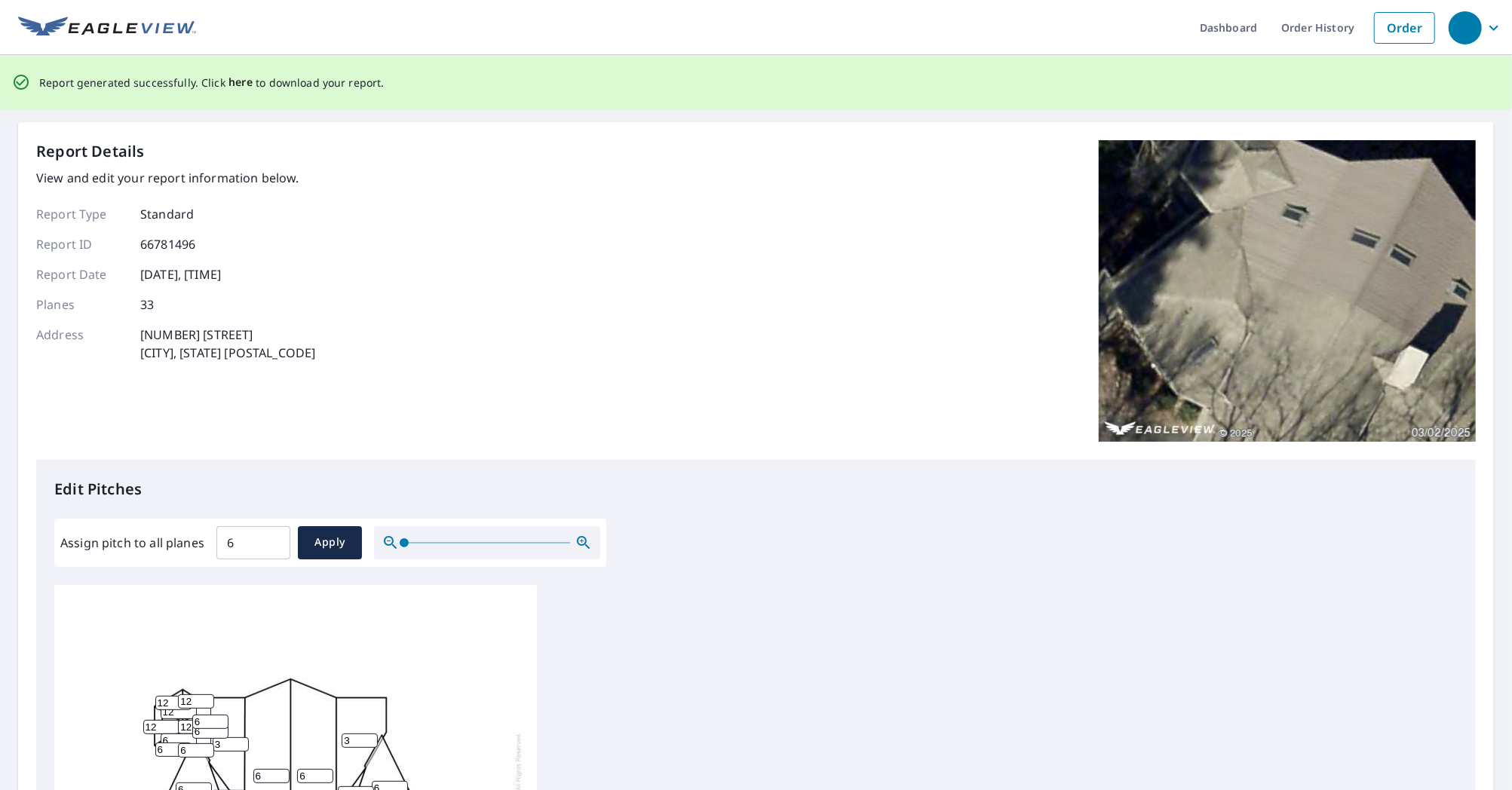 click on "here" at bounding box center (241, 82) 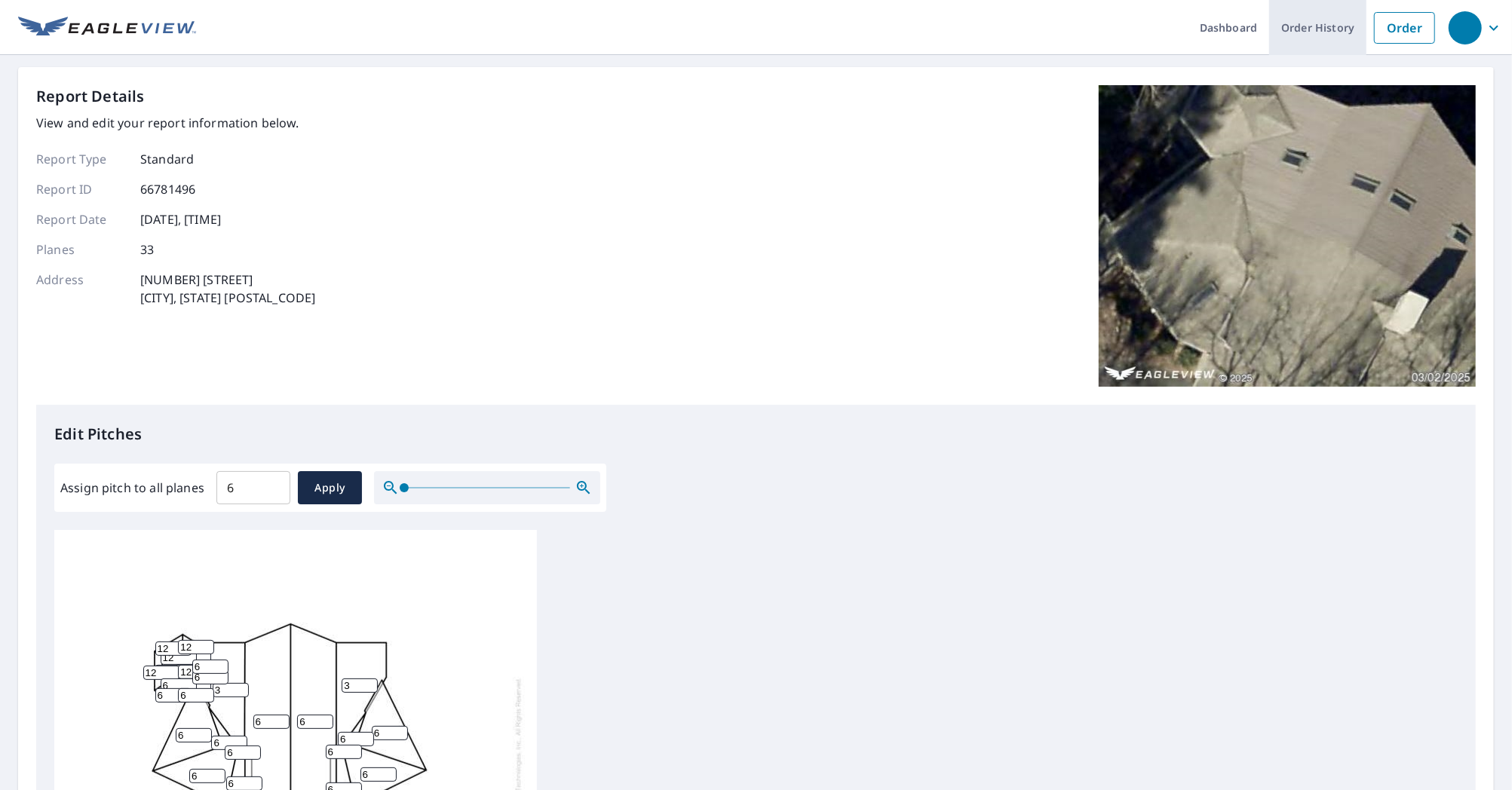 scroll, scrollTop: 0, scrollLeft: 0, axis: both 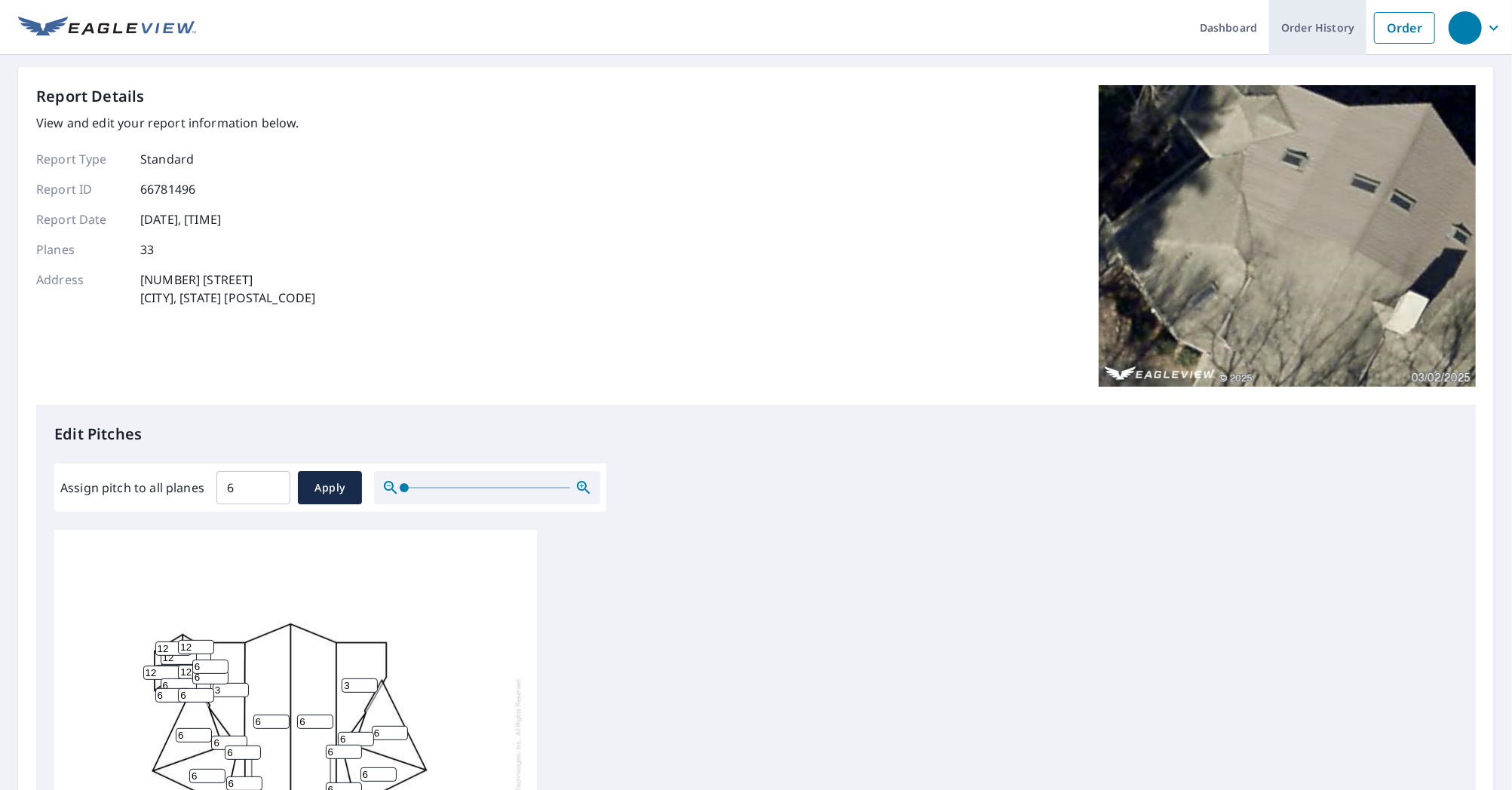 click on "Order History" at bounding box center [1317, 27] 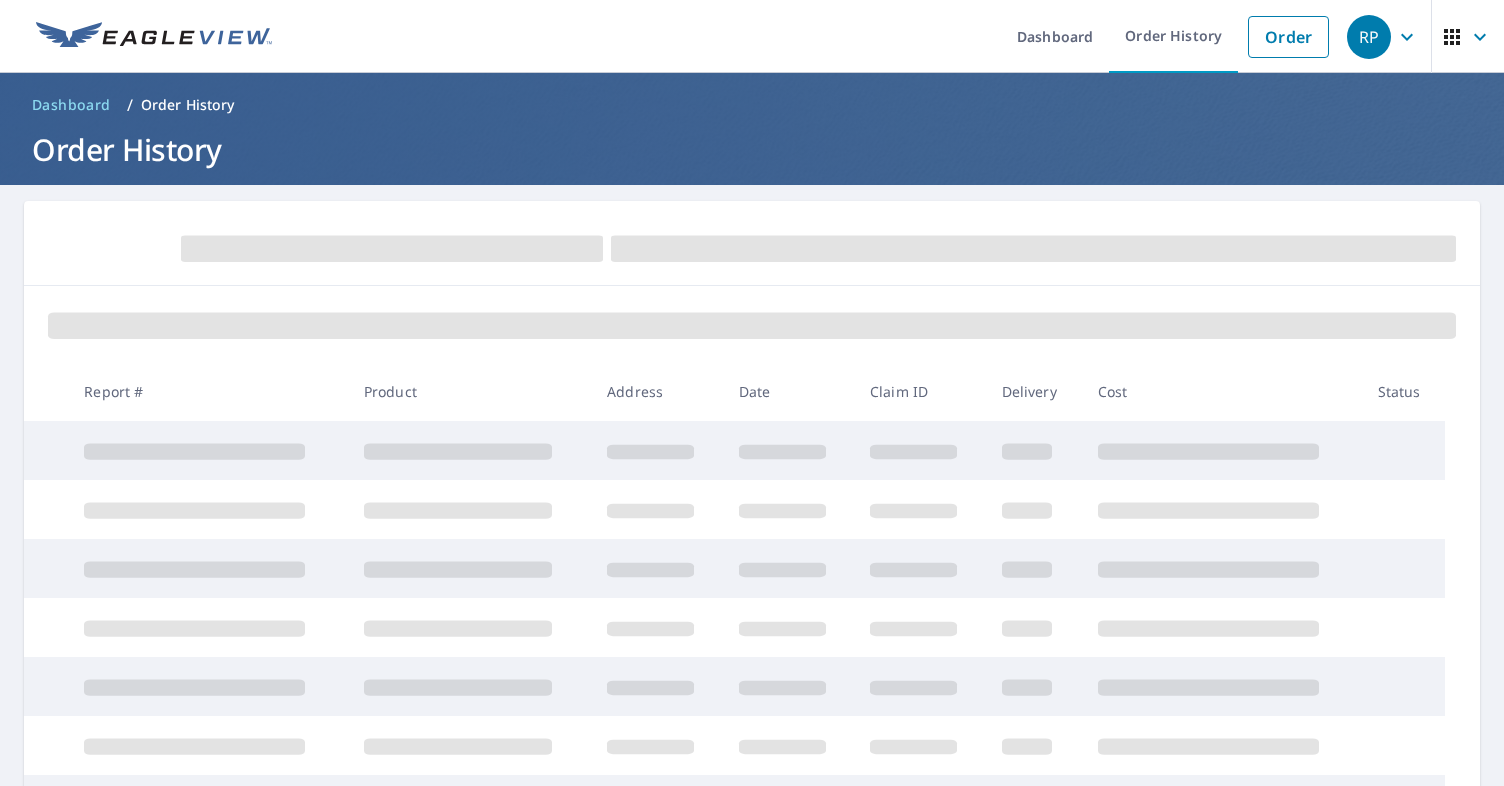 scroll, scrollTop: 0, scrollLeft: 0, axis: both 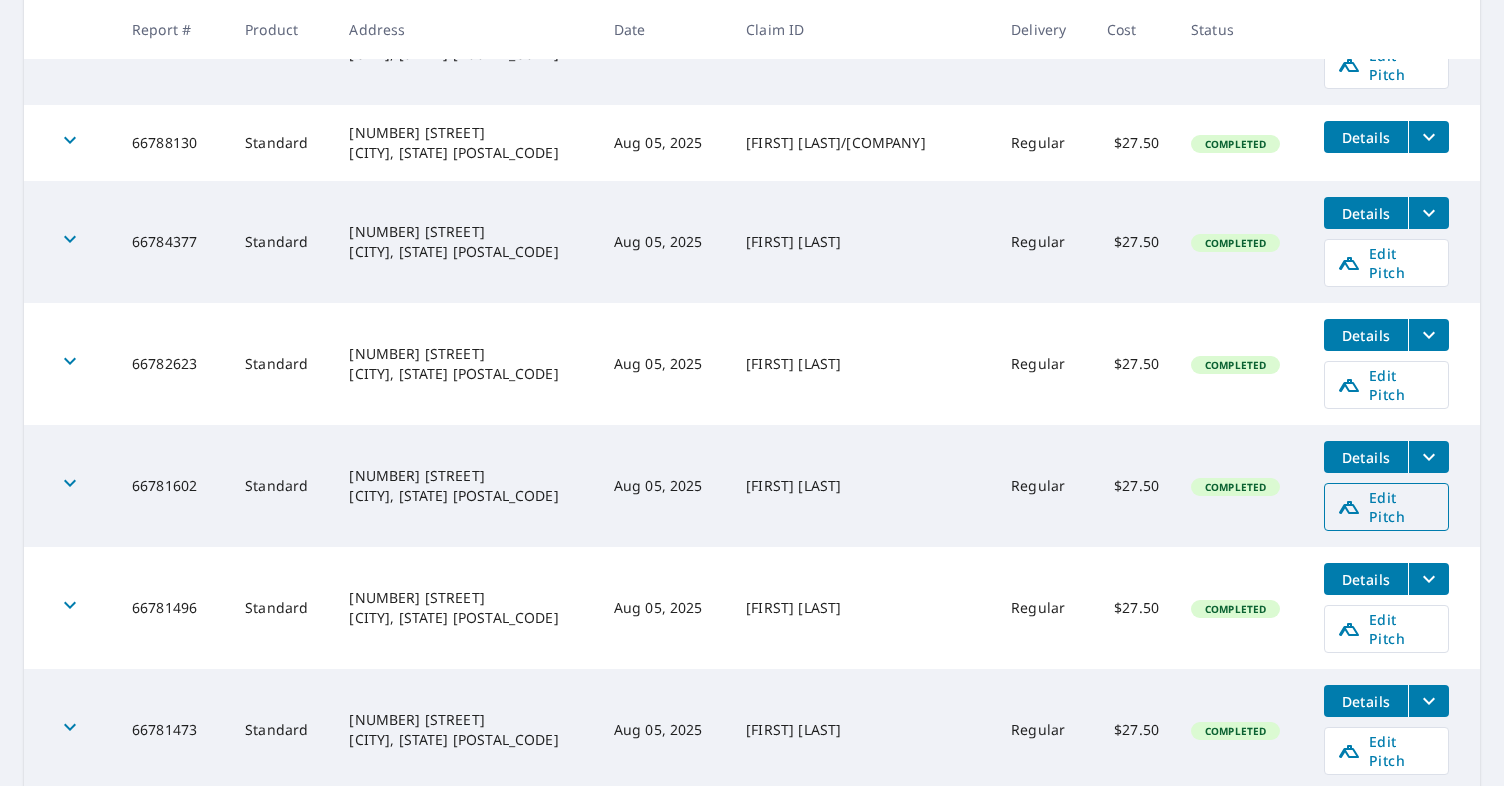 click on "Edit Pitch" at bounding box center (1386, 507) 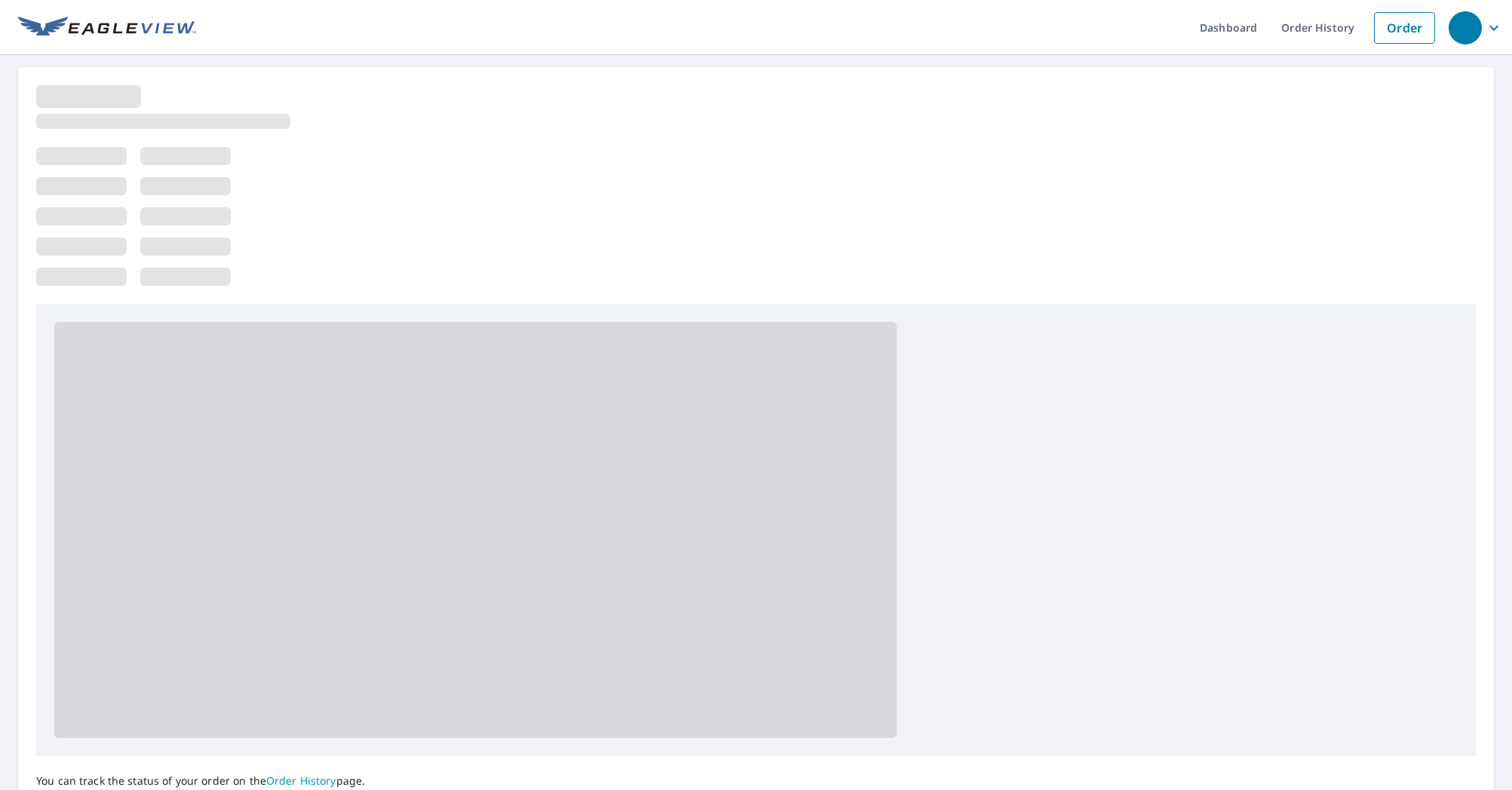 scroll, scrollTop: 0, scrollLeft: 0, axis: both 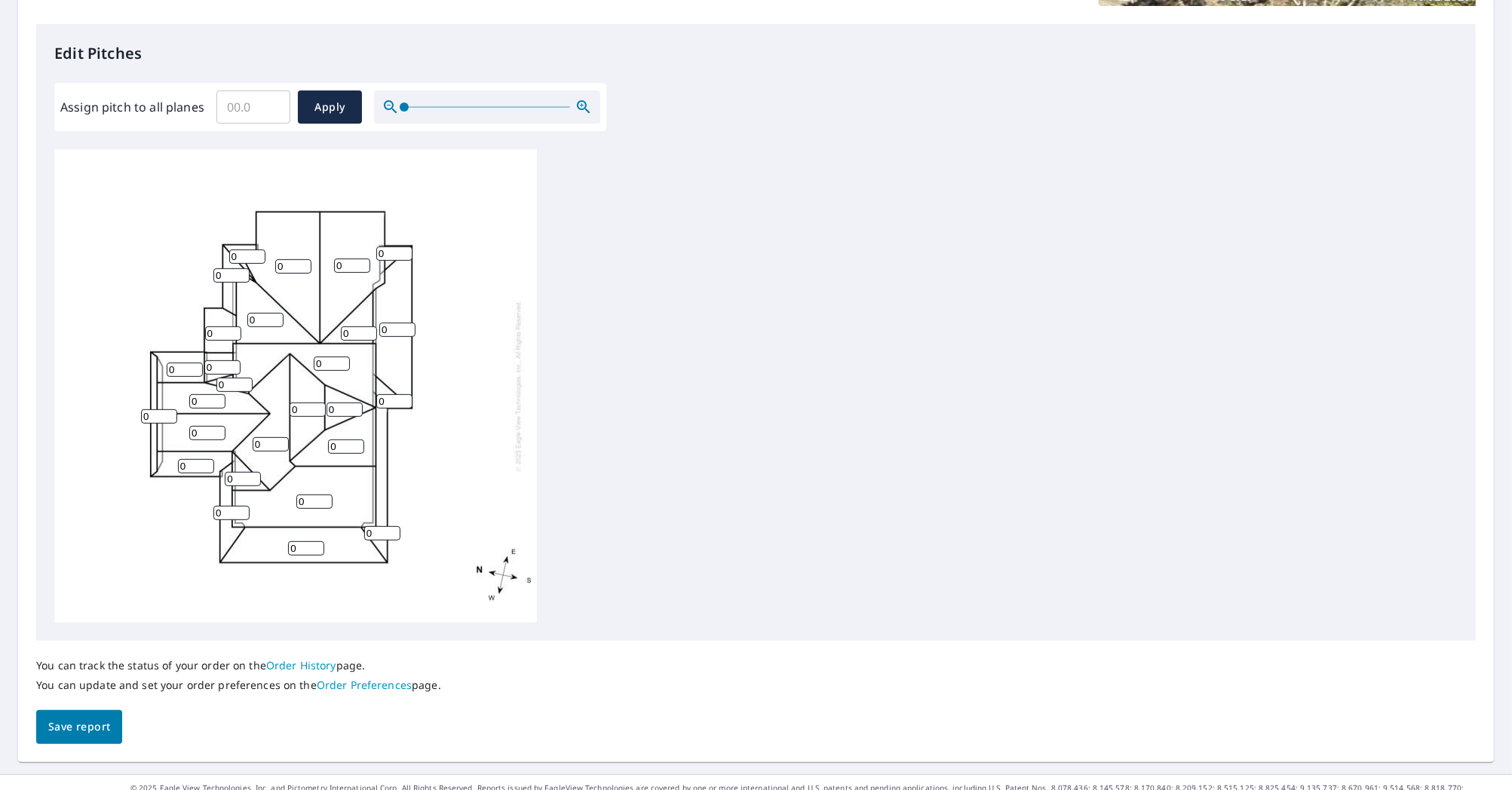 click on "0" at bounding box center [247, 256] 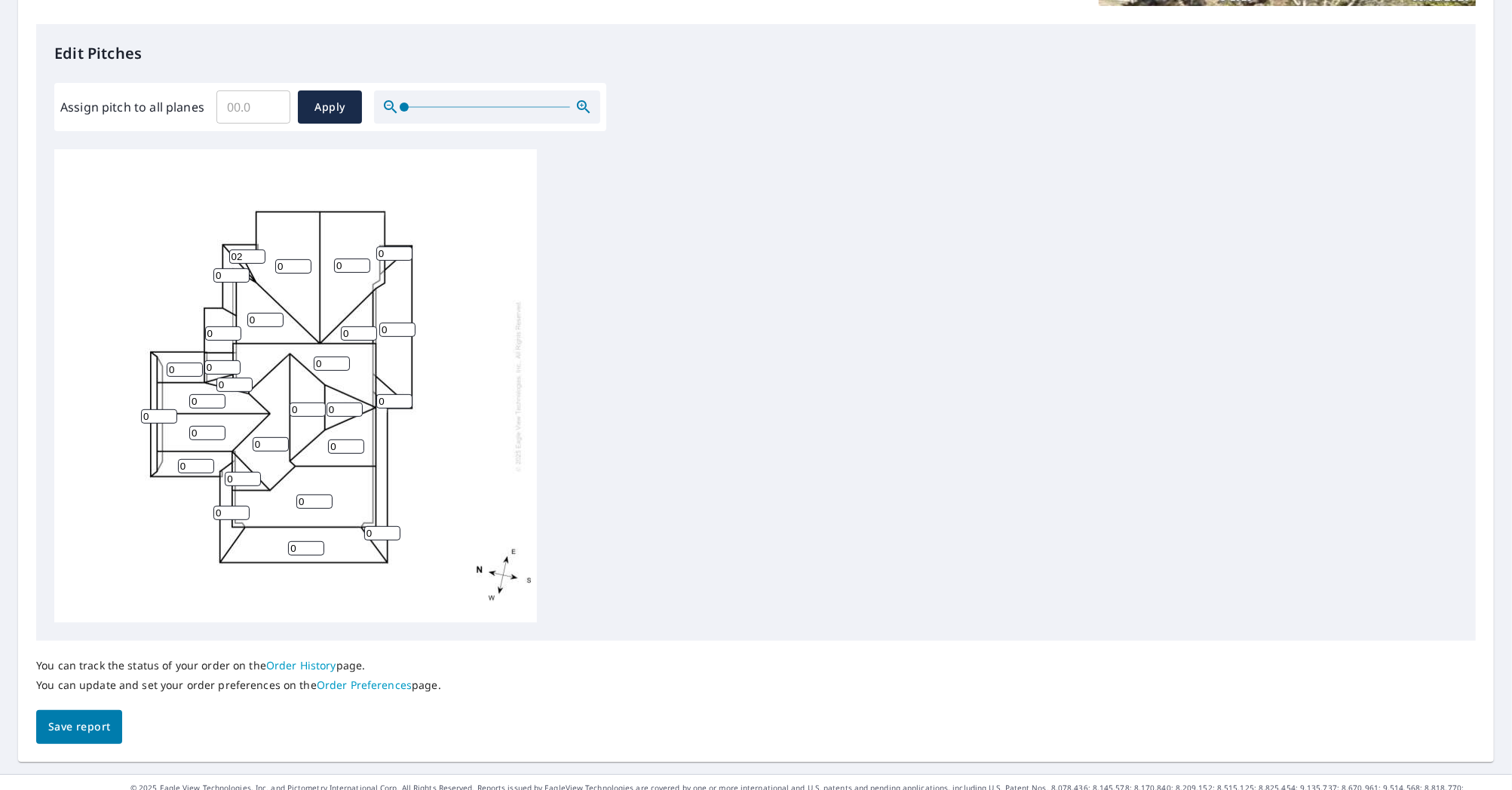 type on "02" 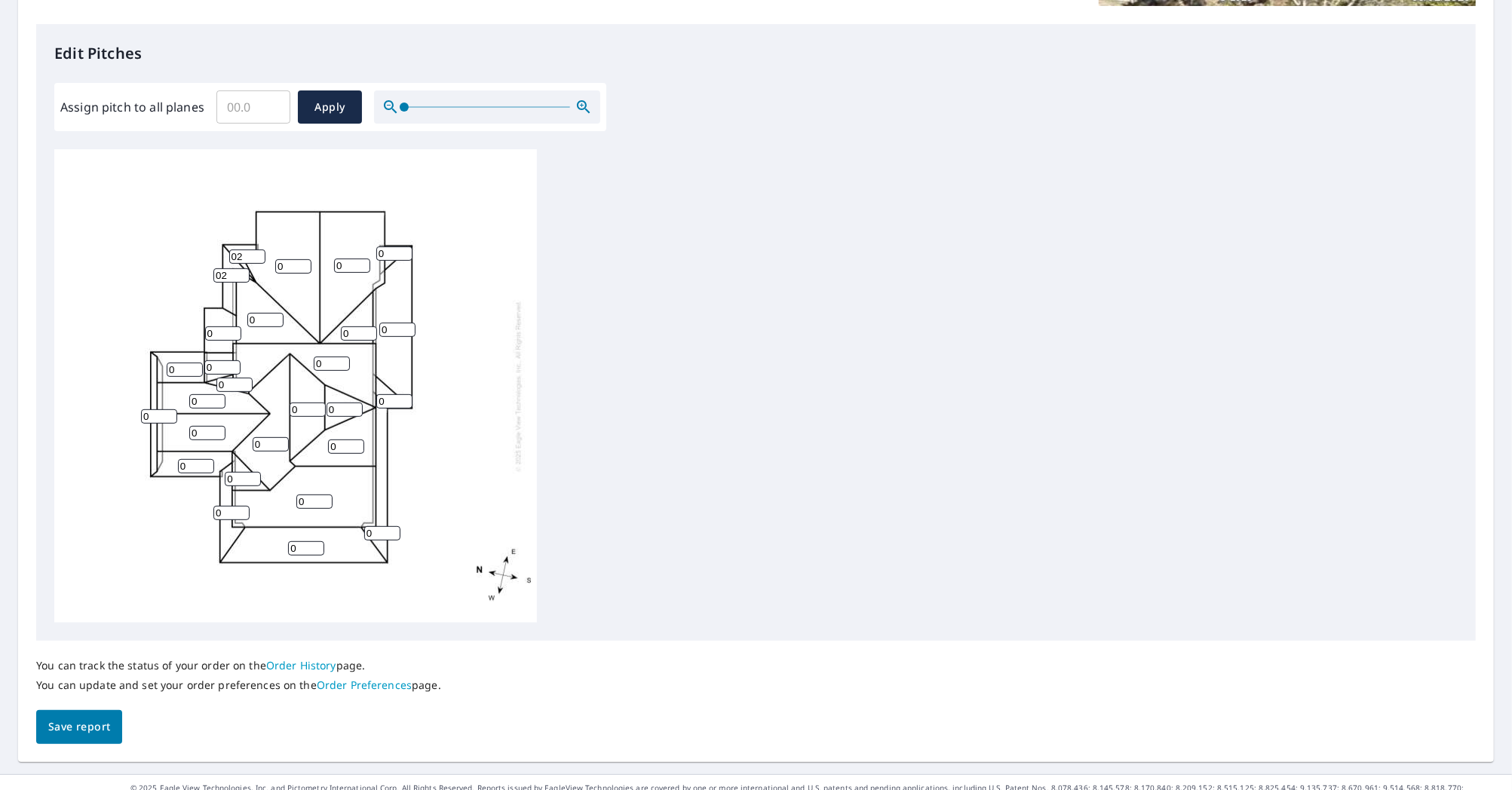 type on "02" 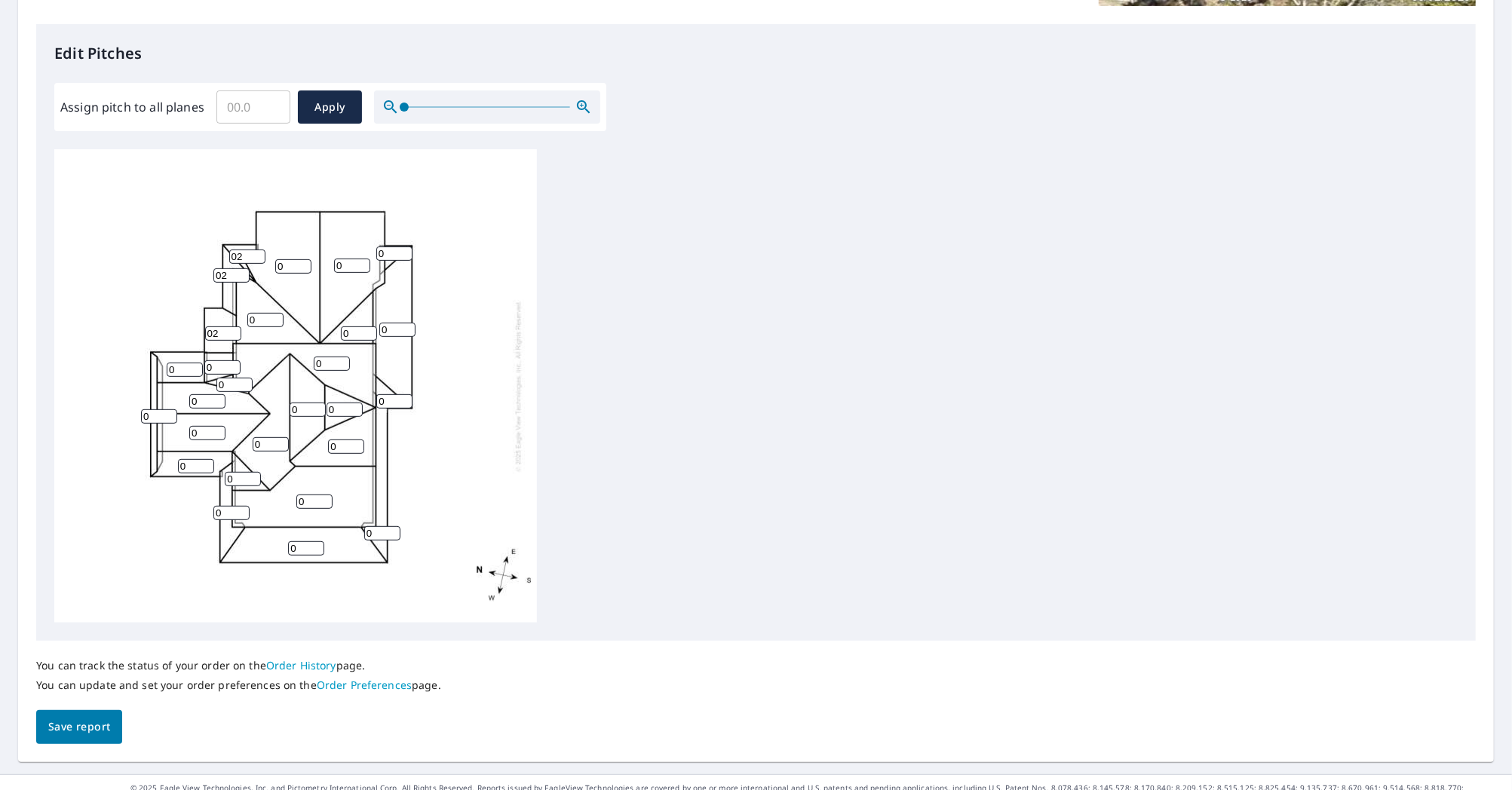 type on "02" 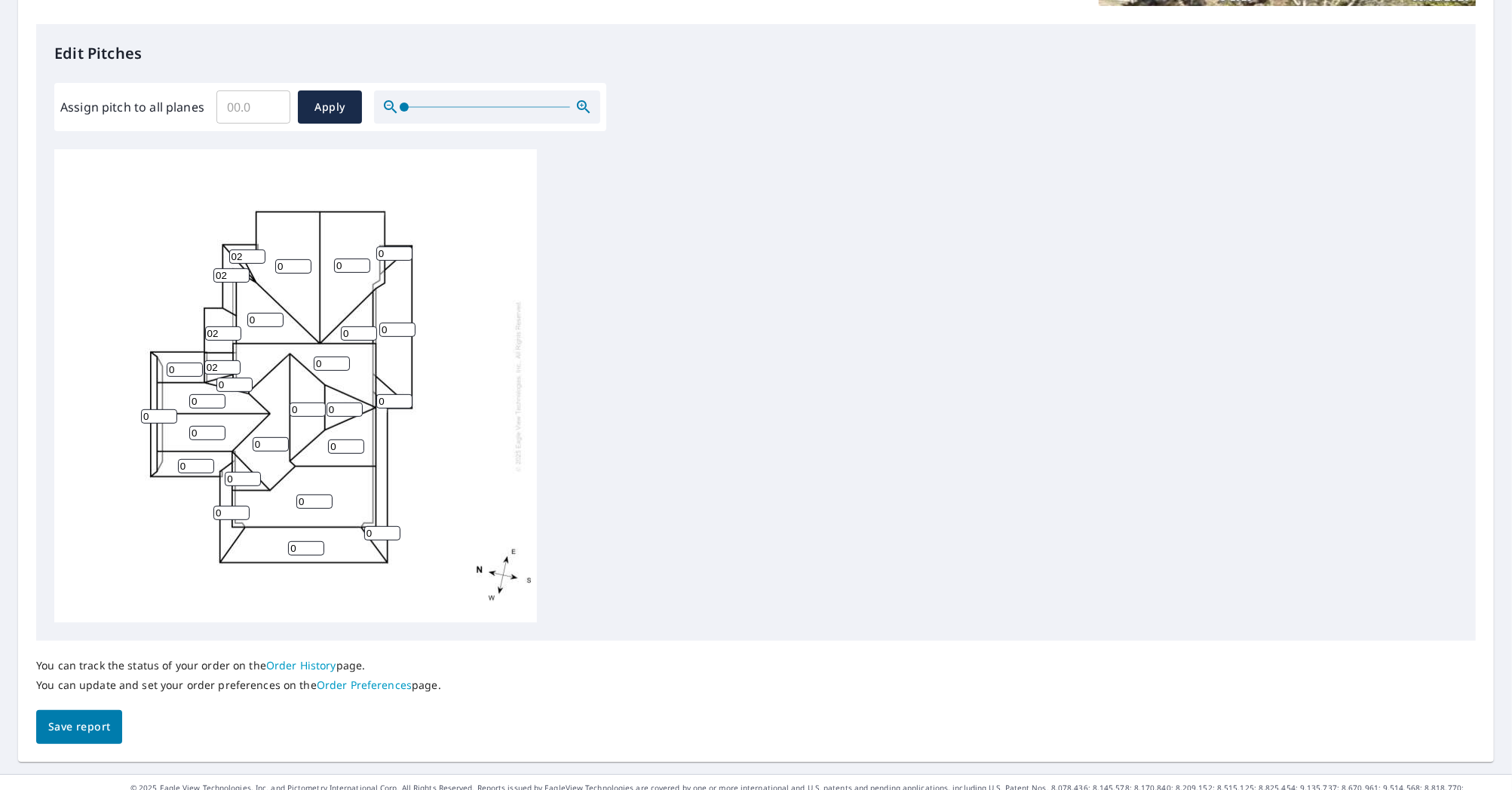 type on "02" 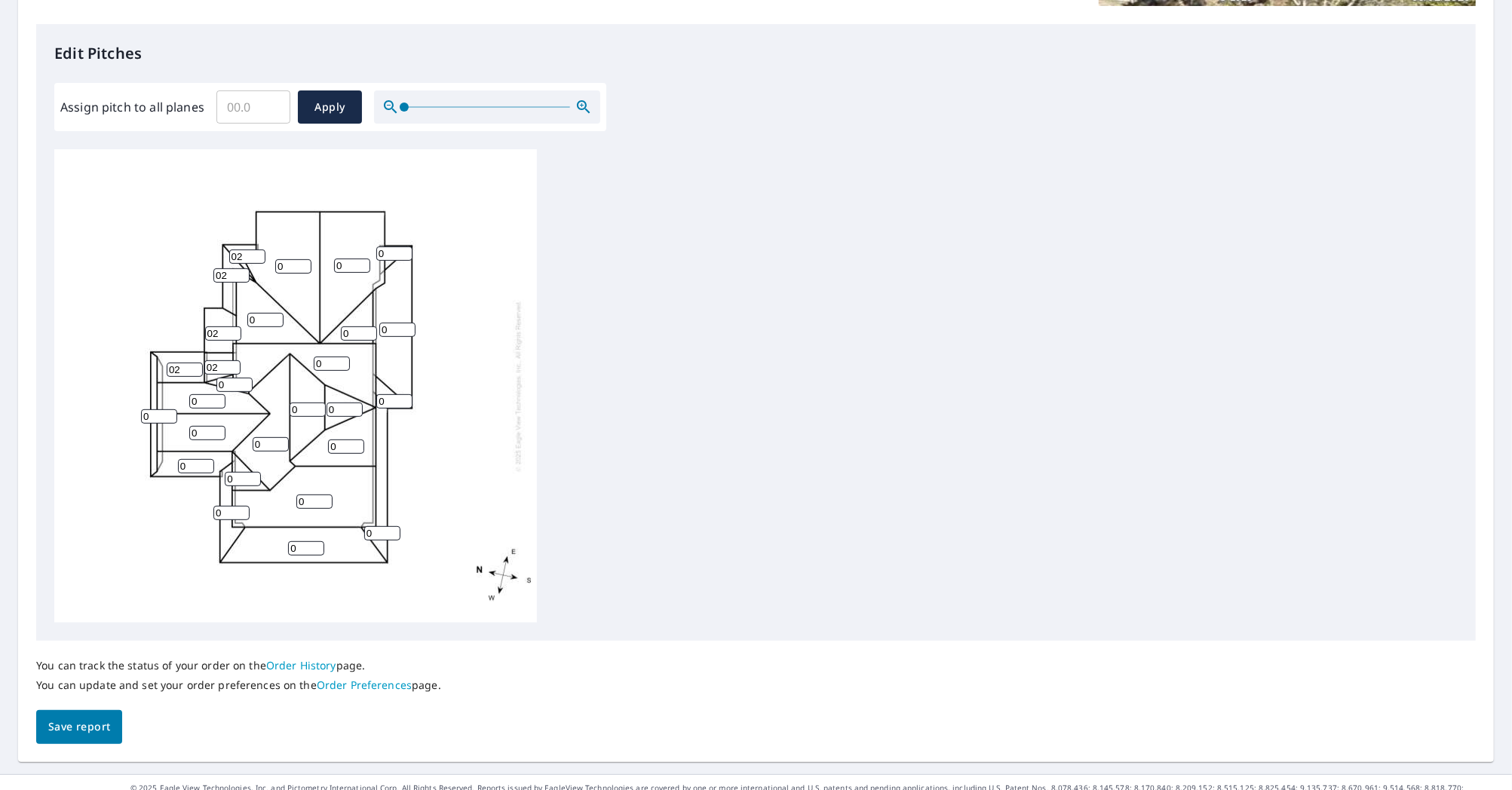 type on "02" 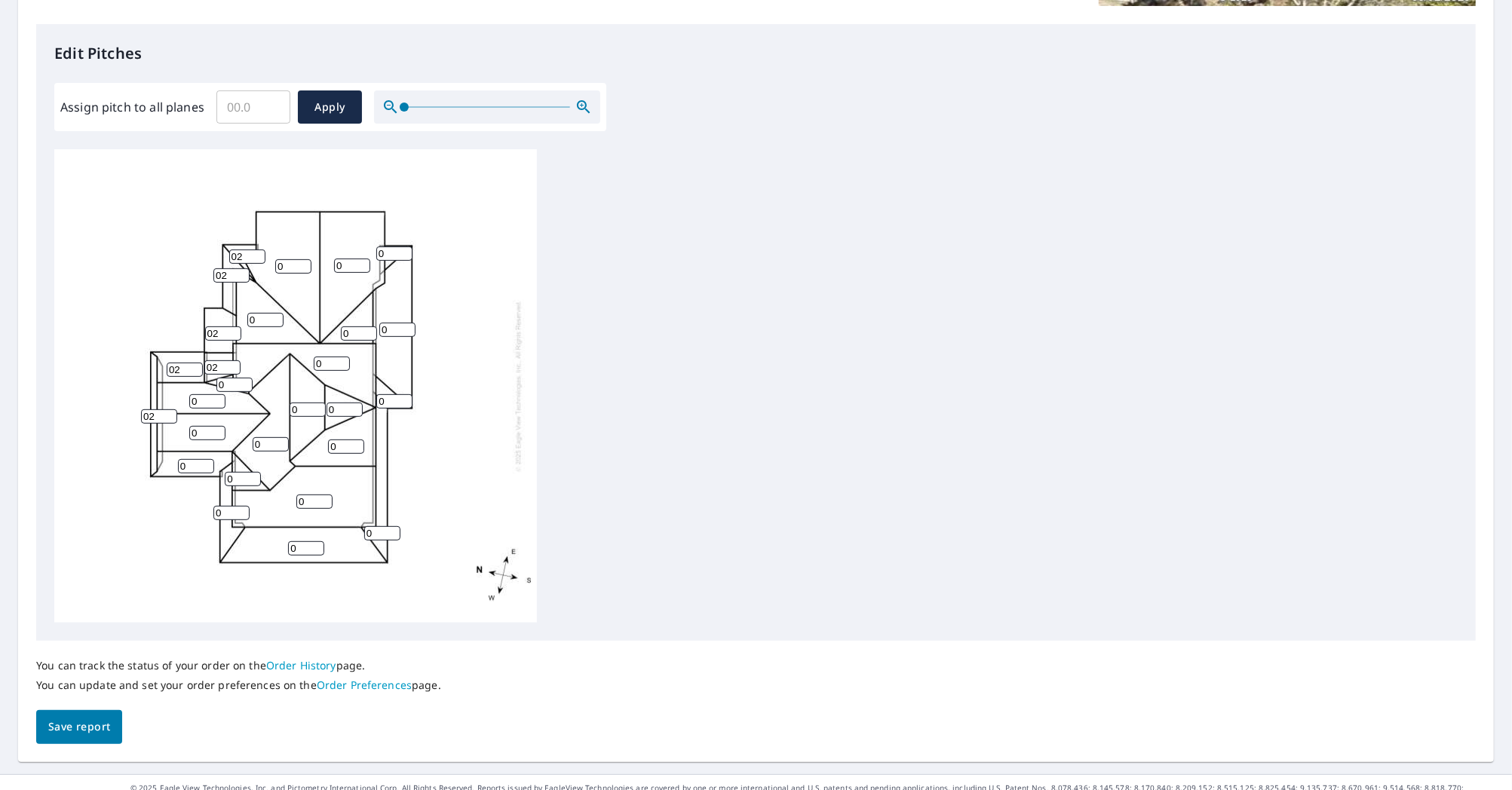 type on "02" 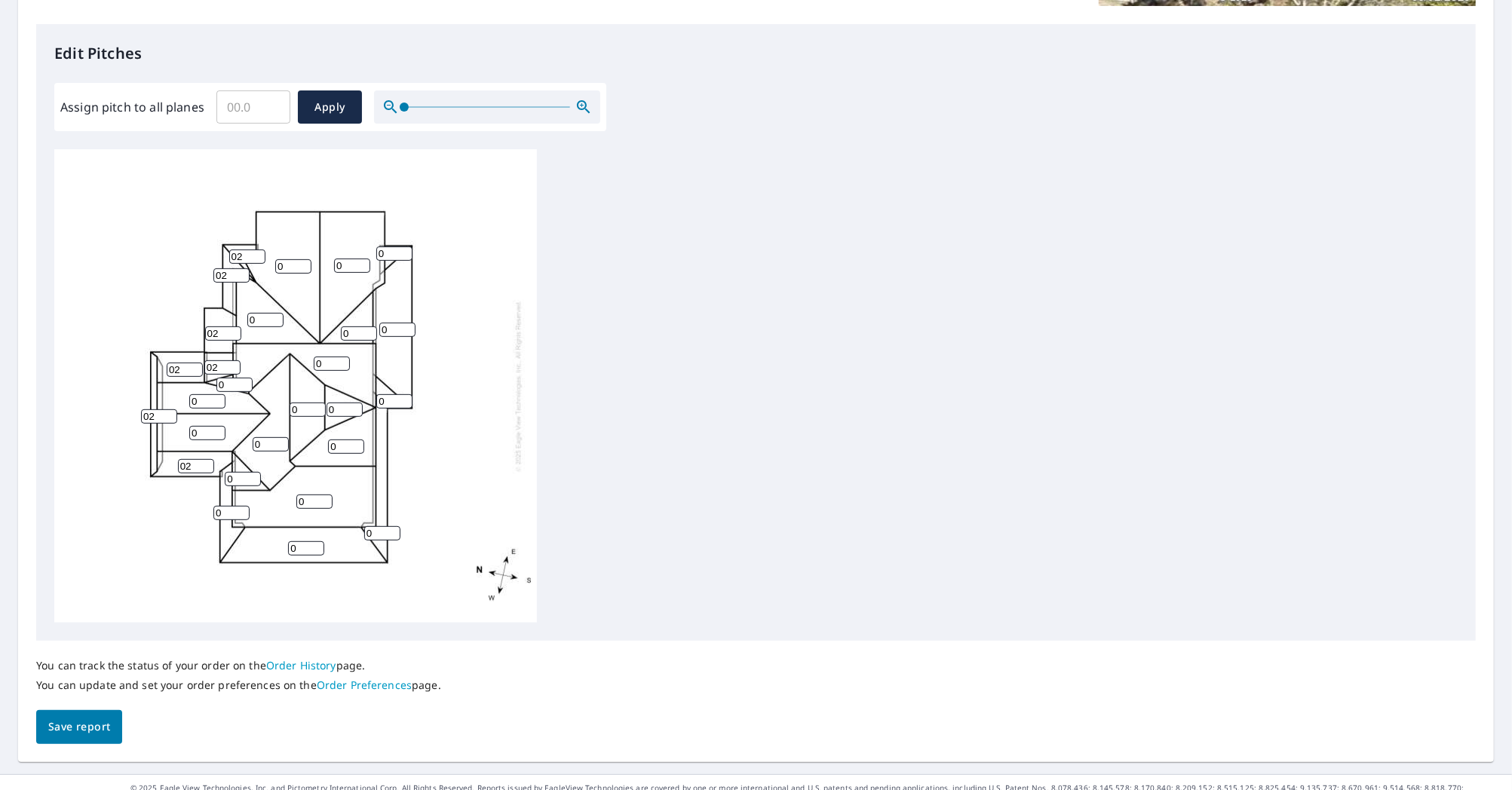 type on "02" 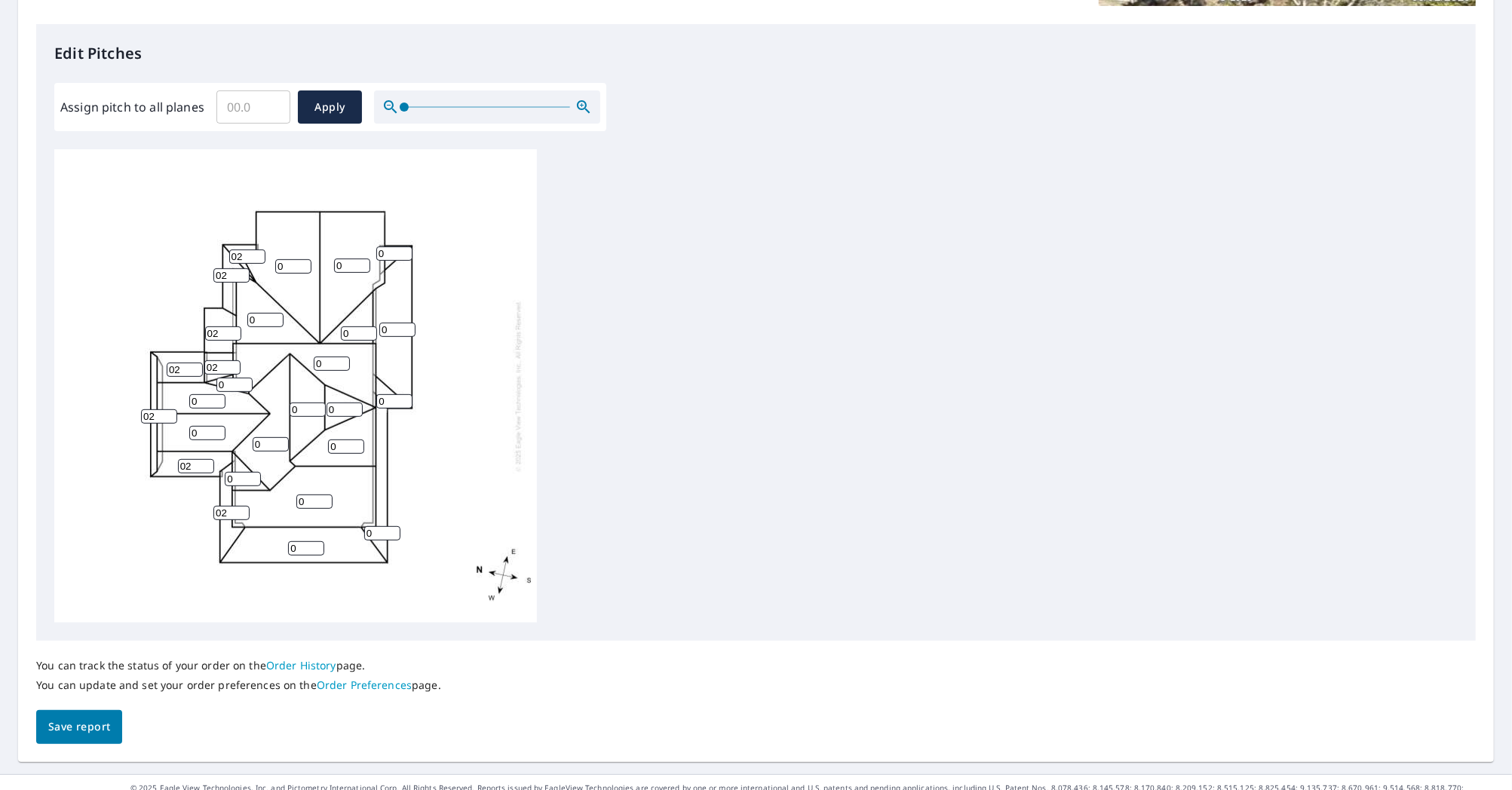 type on "02" 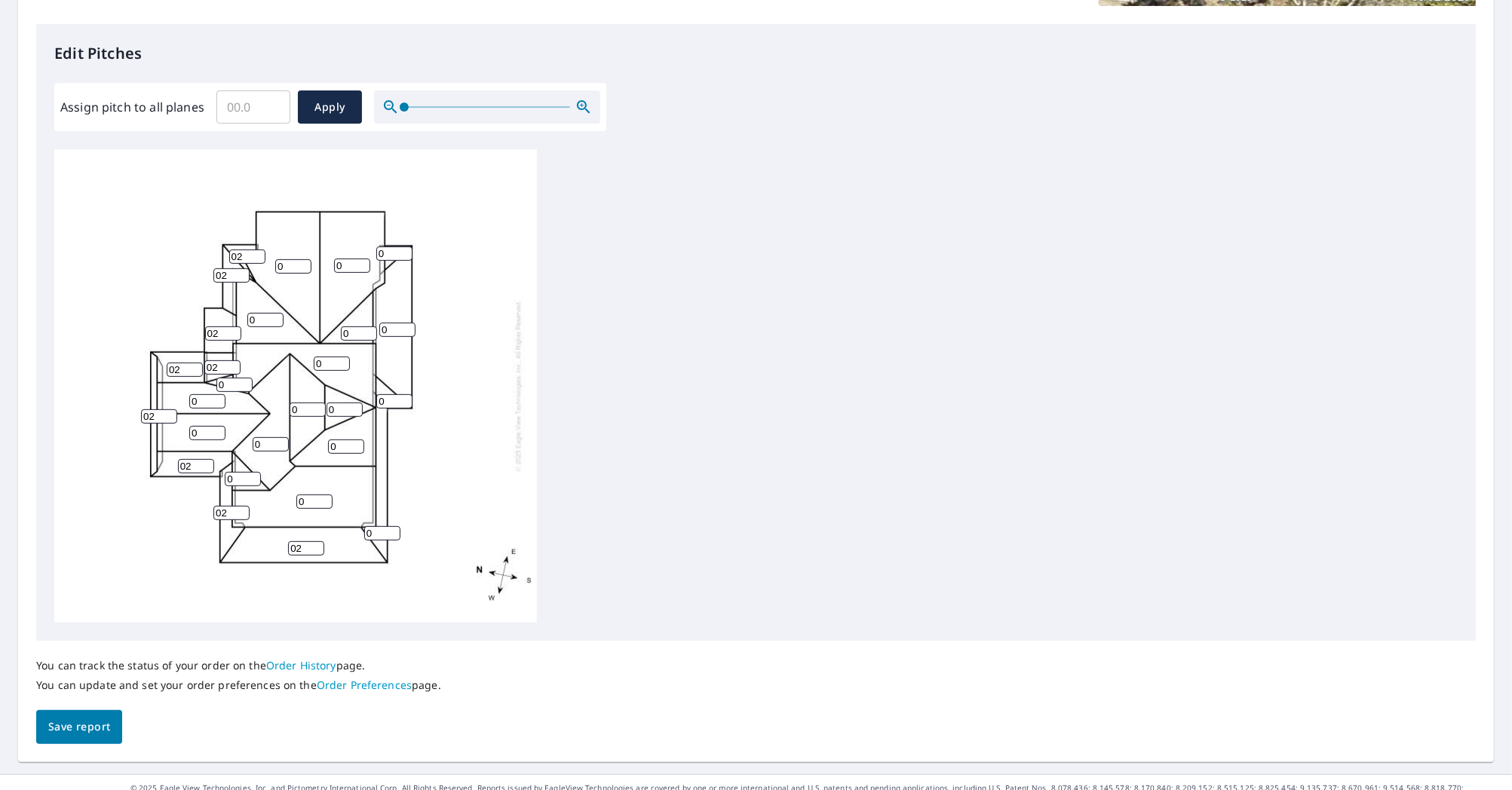 type on "02" 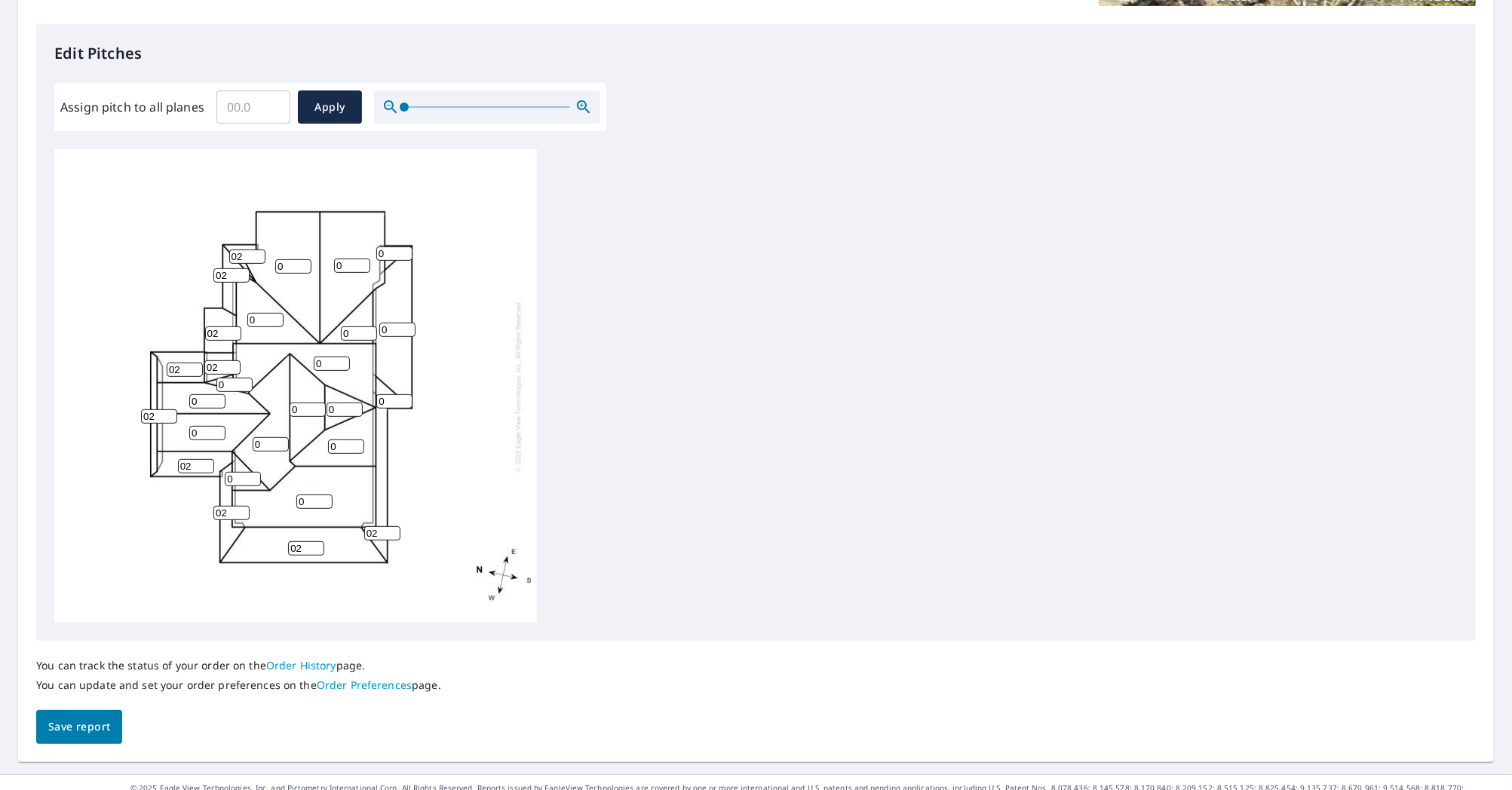type on "02" 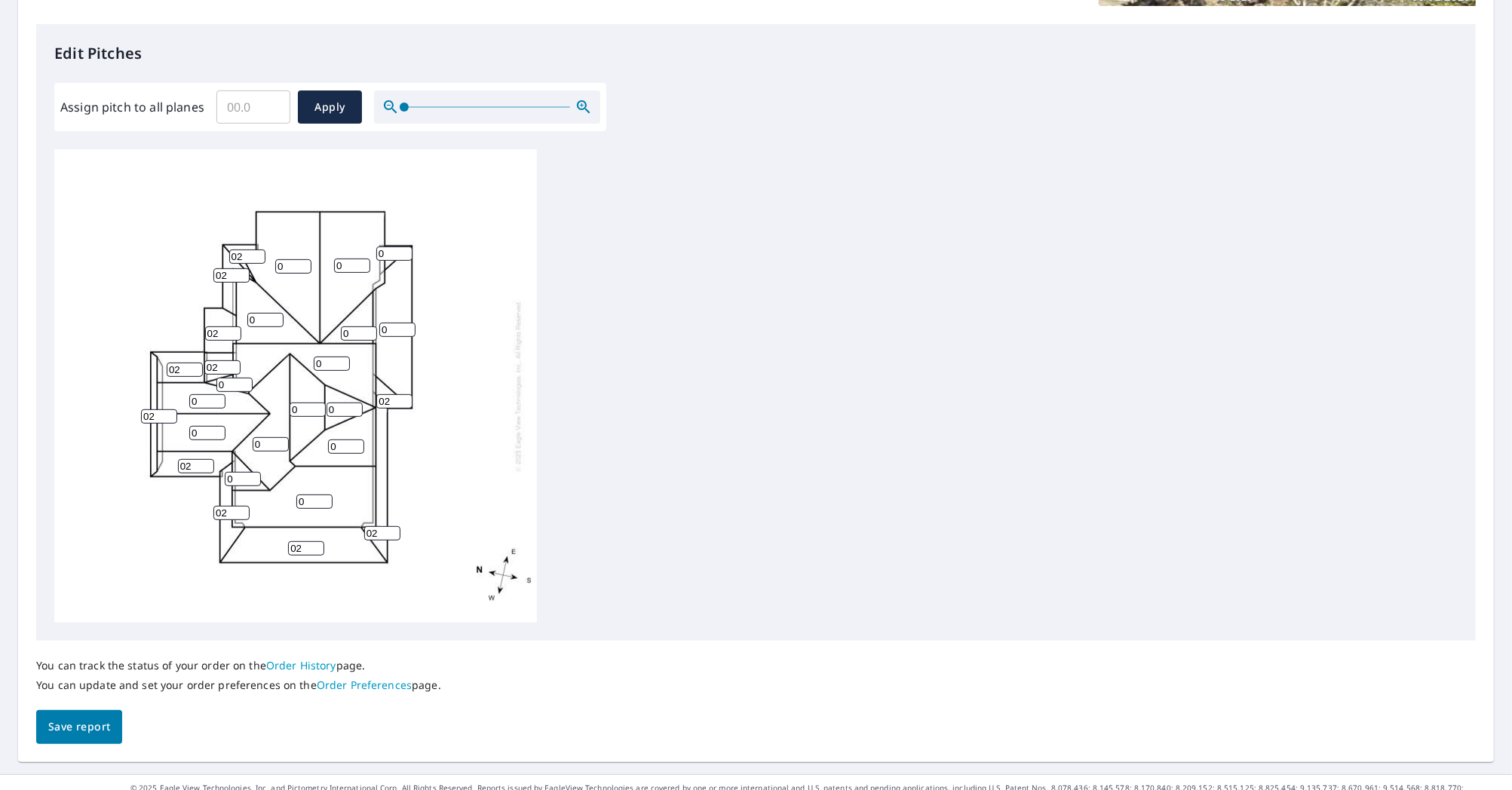 type on "02" 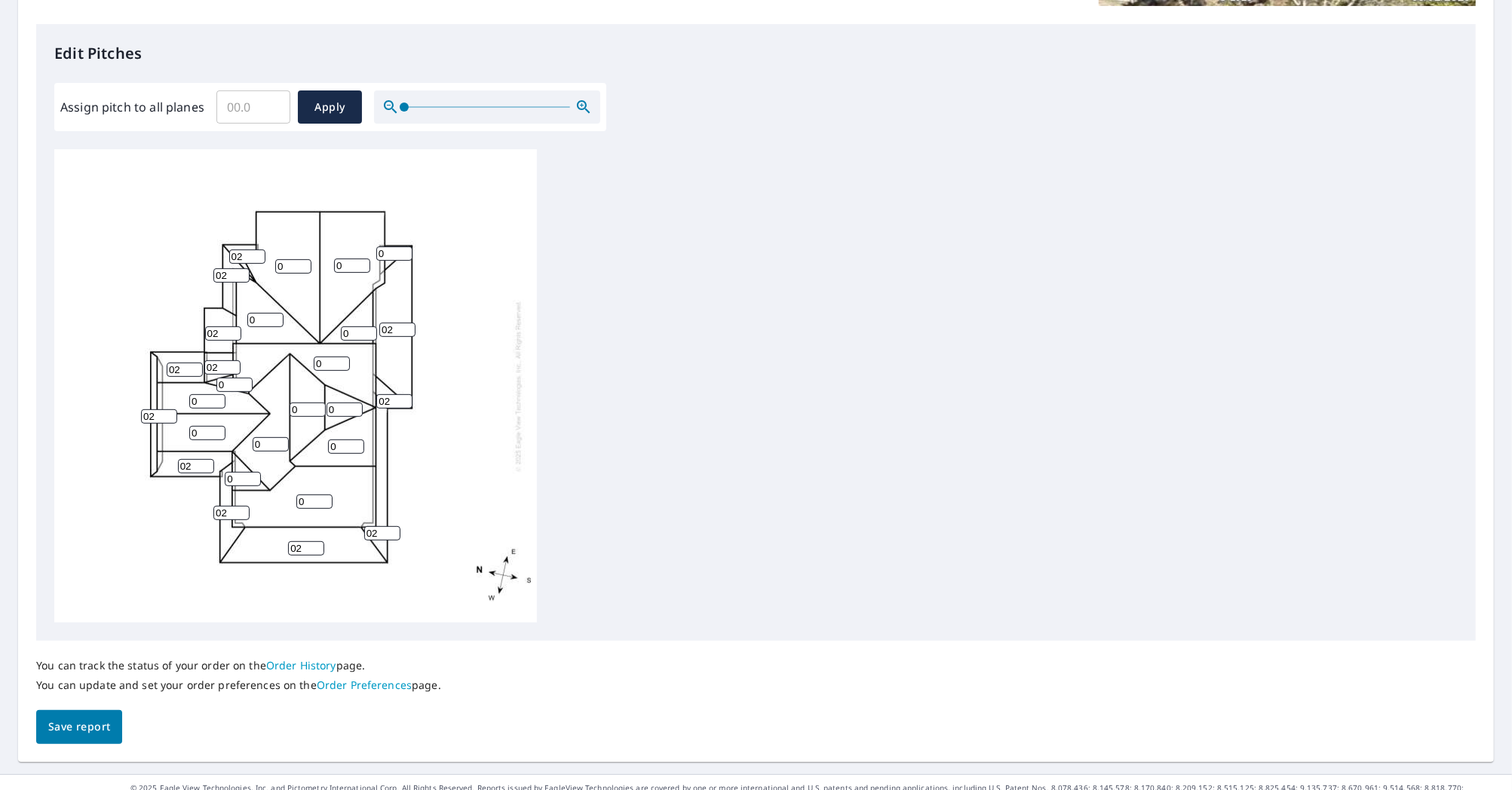 type on "02" 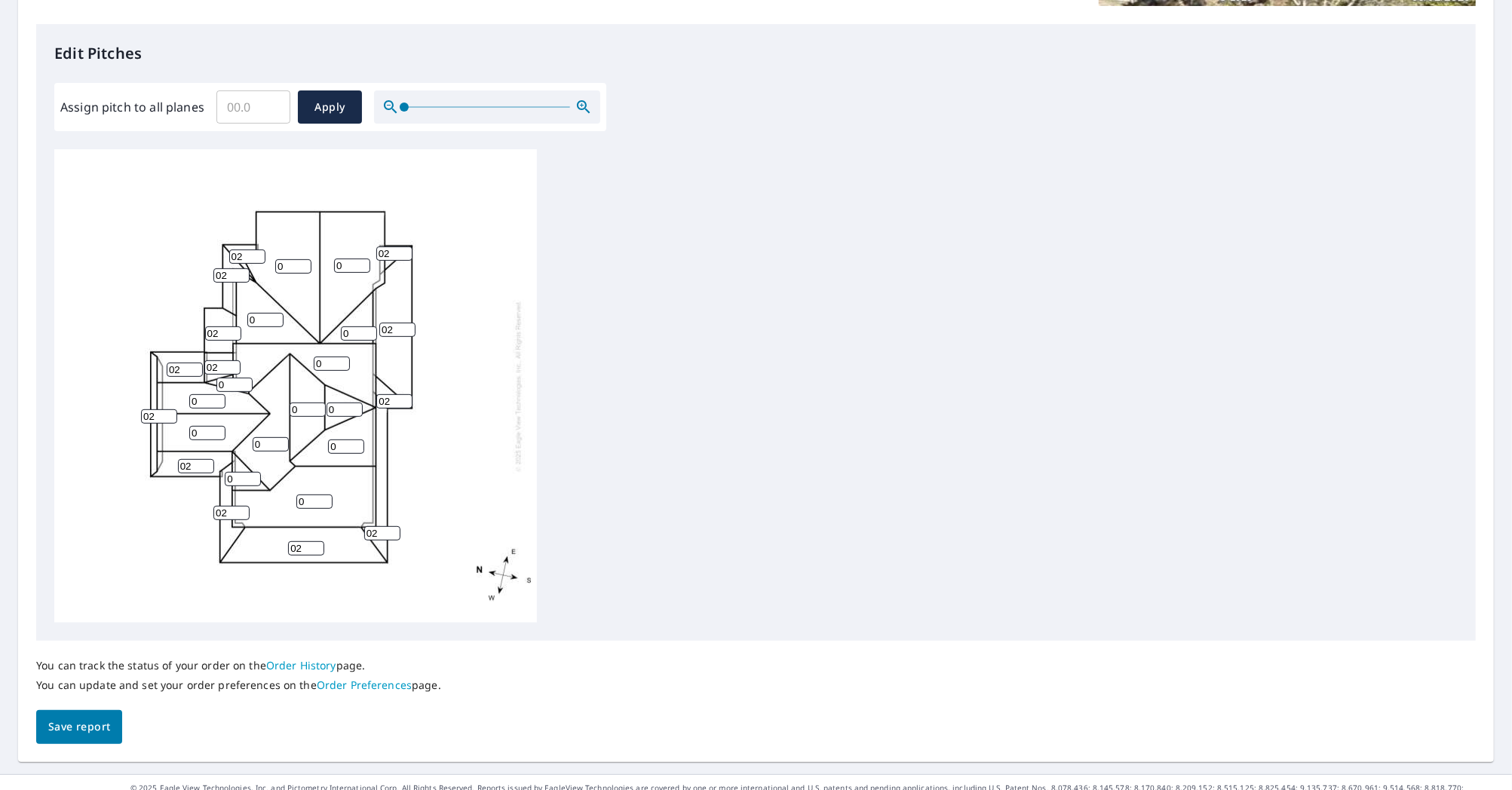 type on "02" 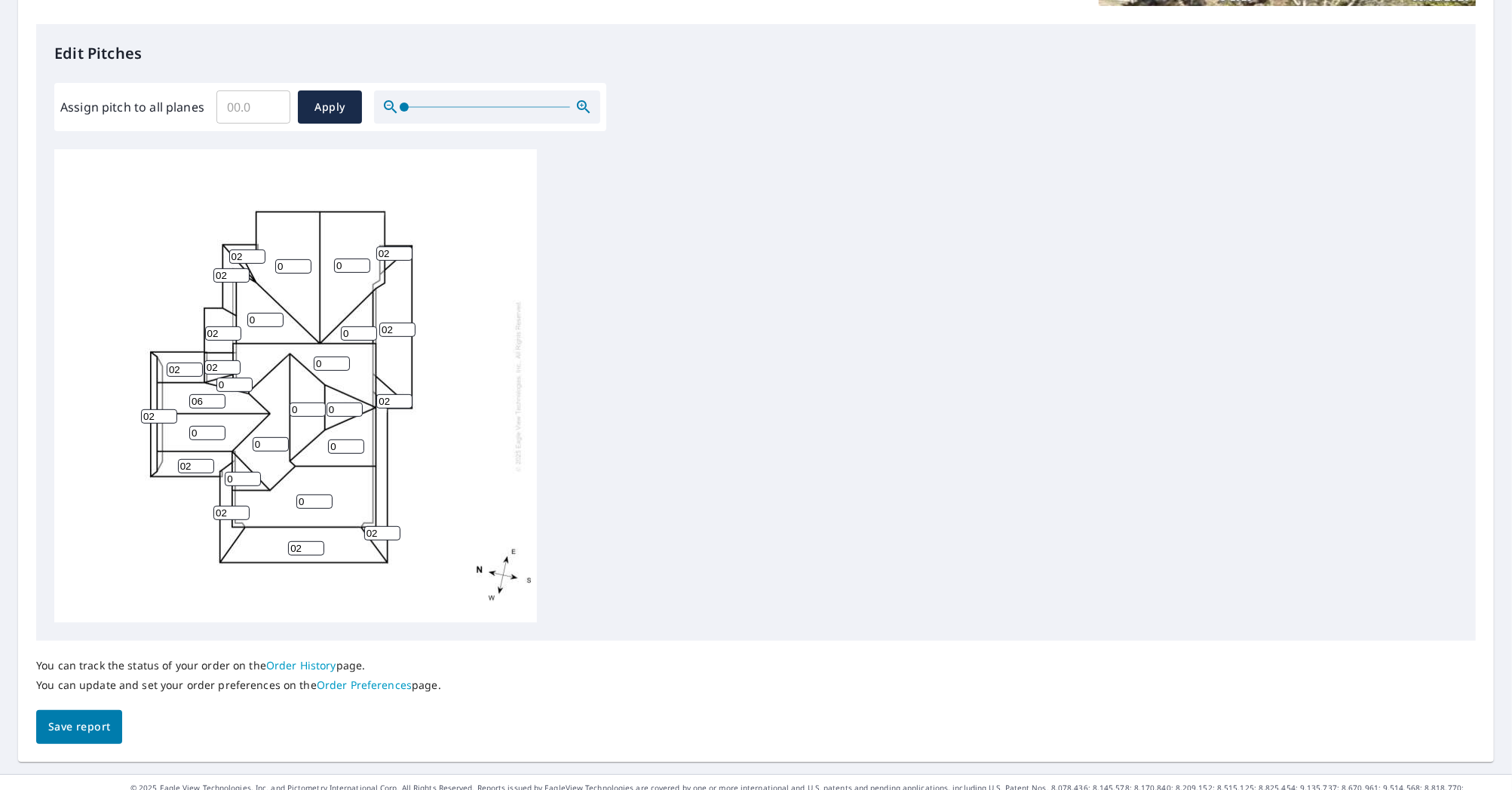 type on "06" 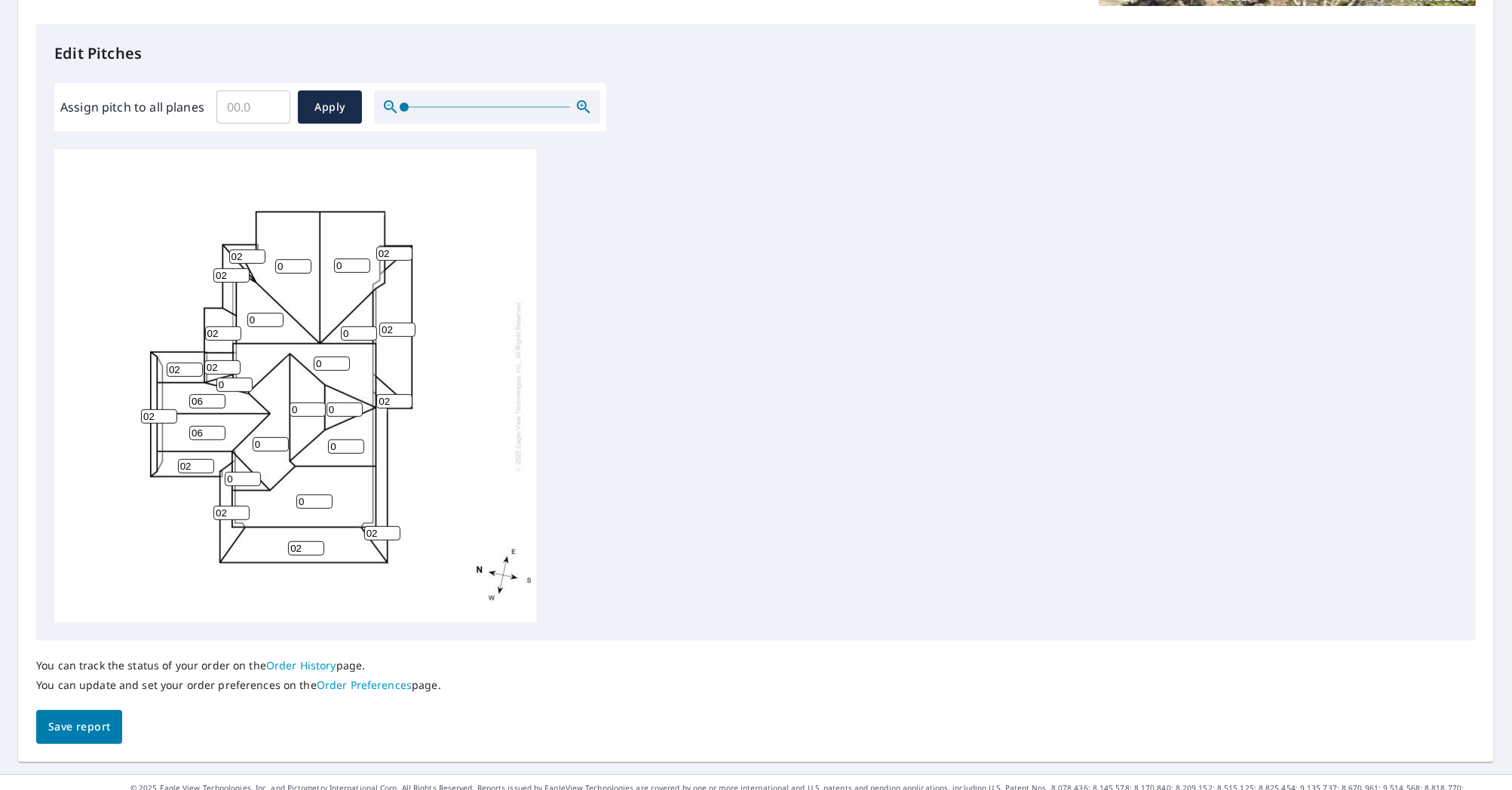 type on "06" 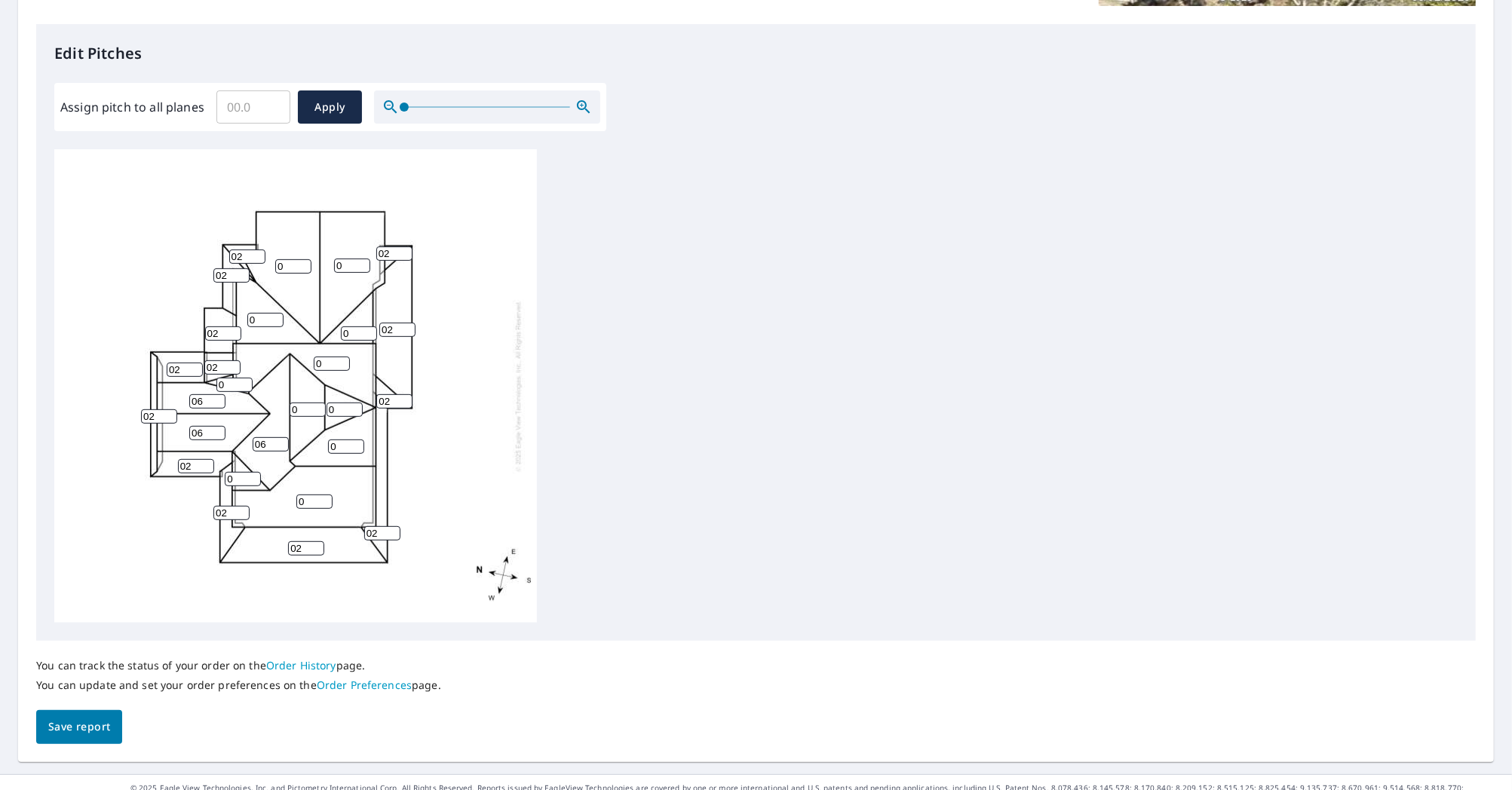 type on "06" 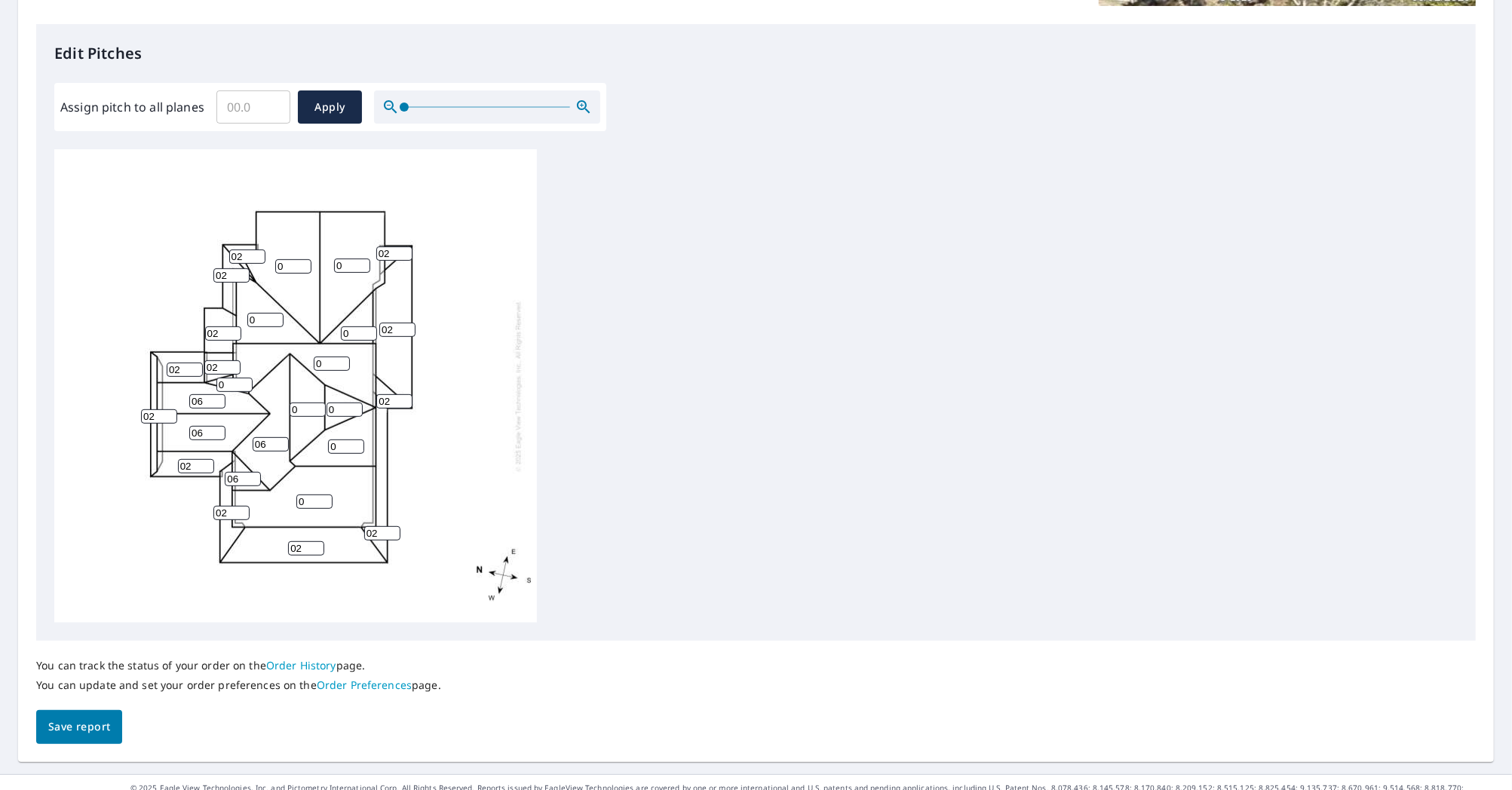type on "06" 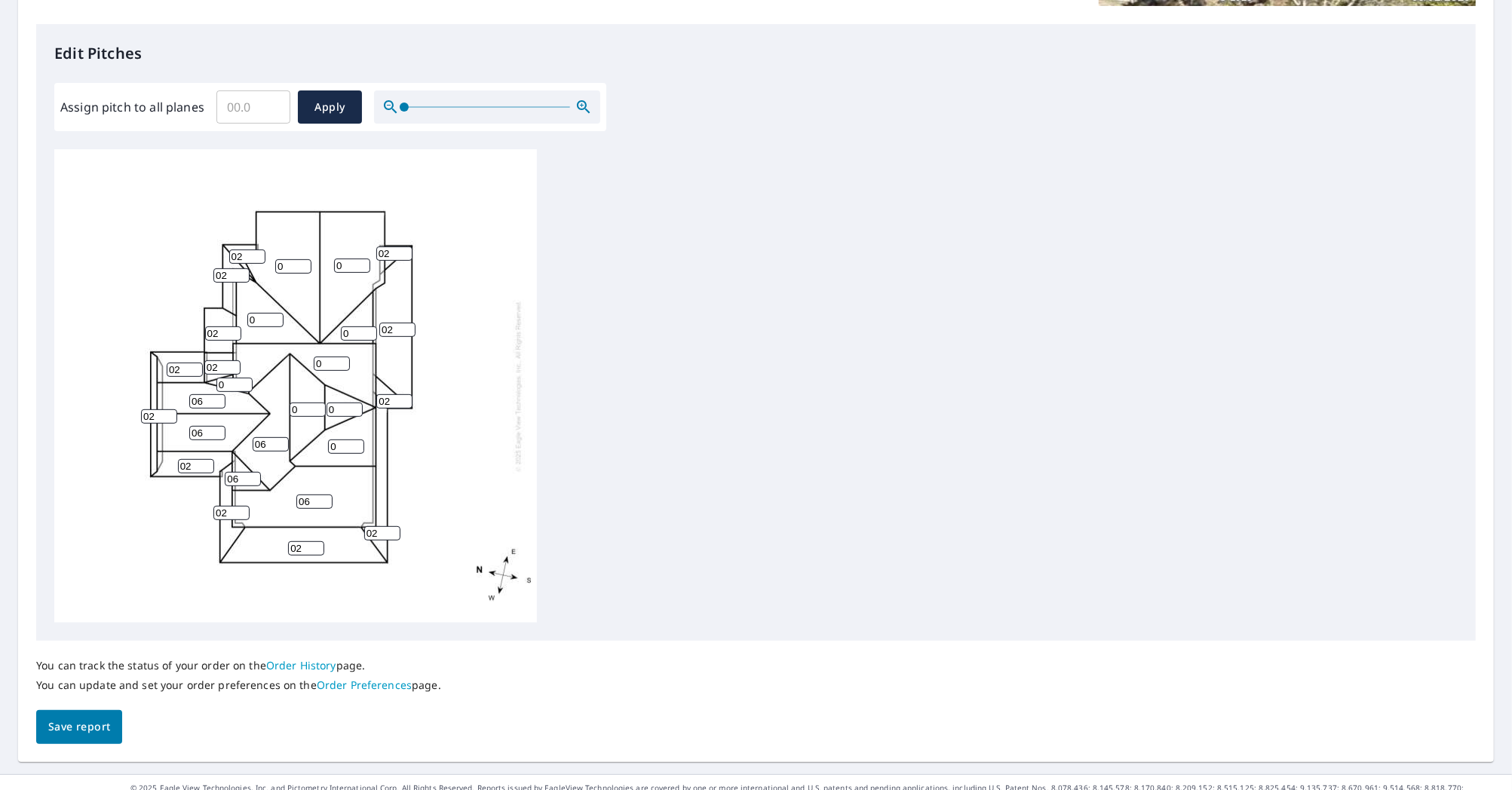 type on "06" 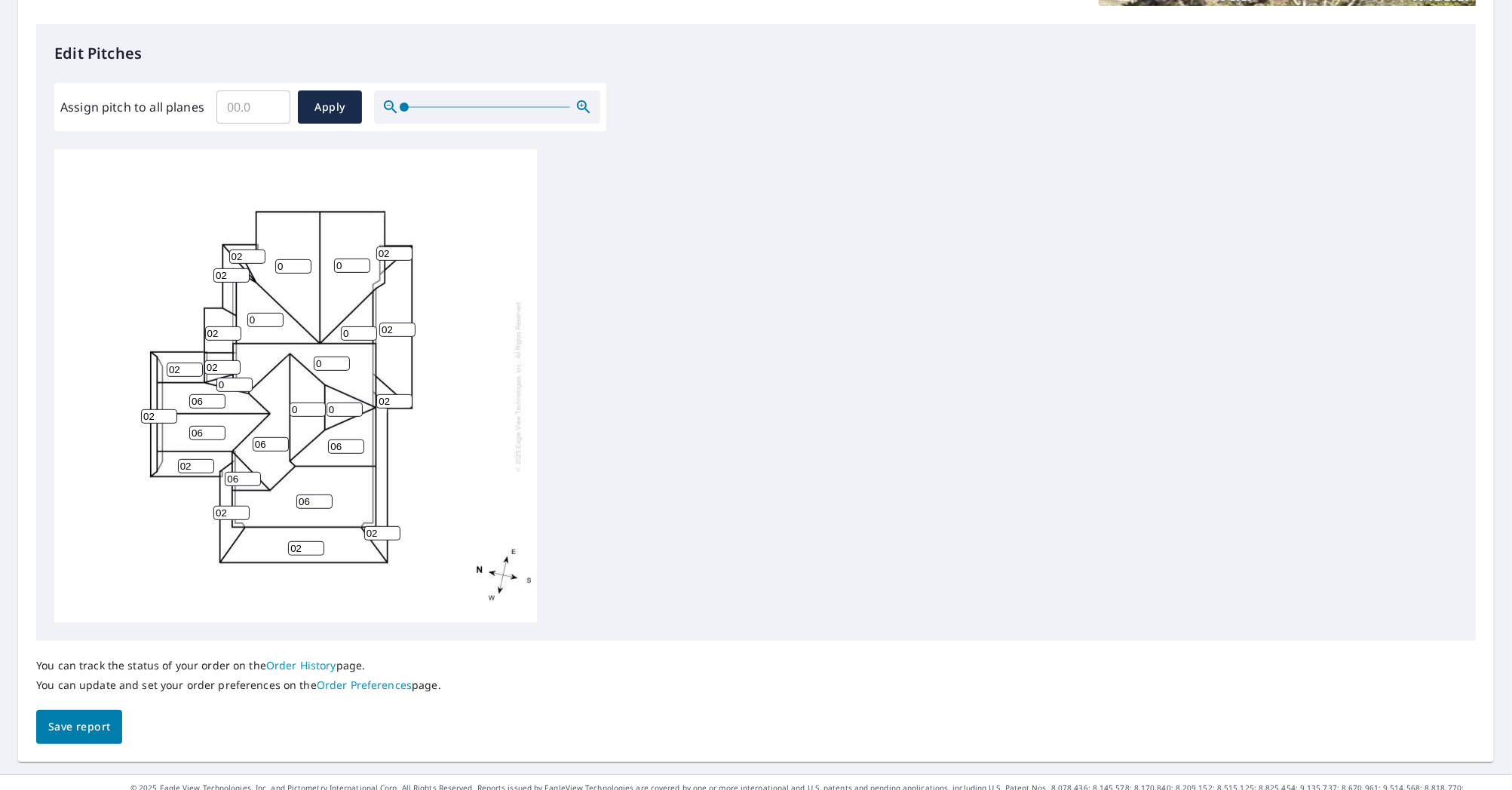 type on "06" 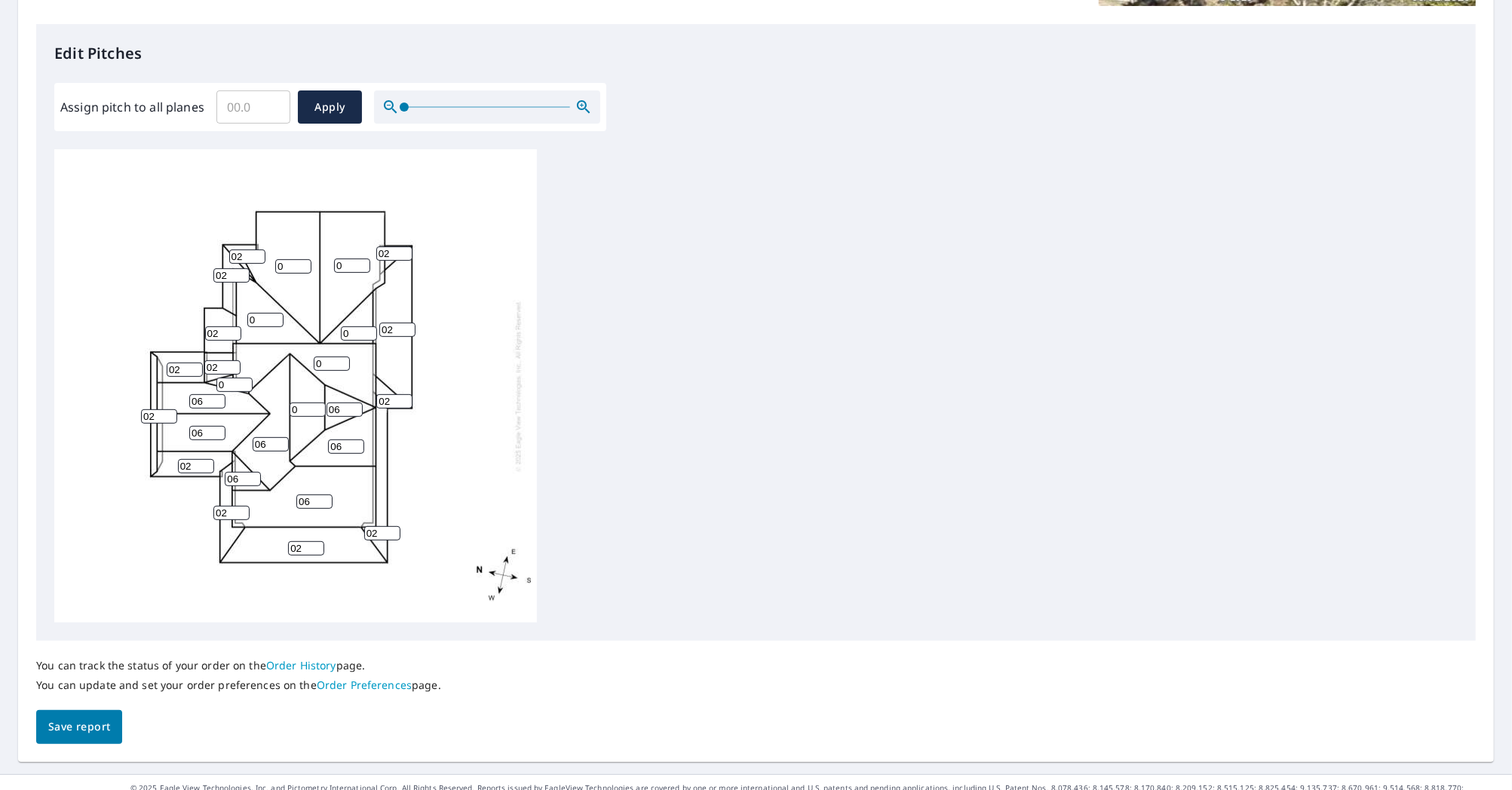 type on "06" 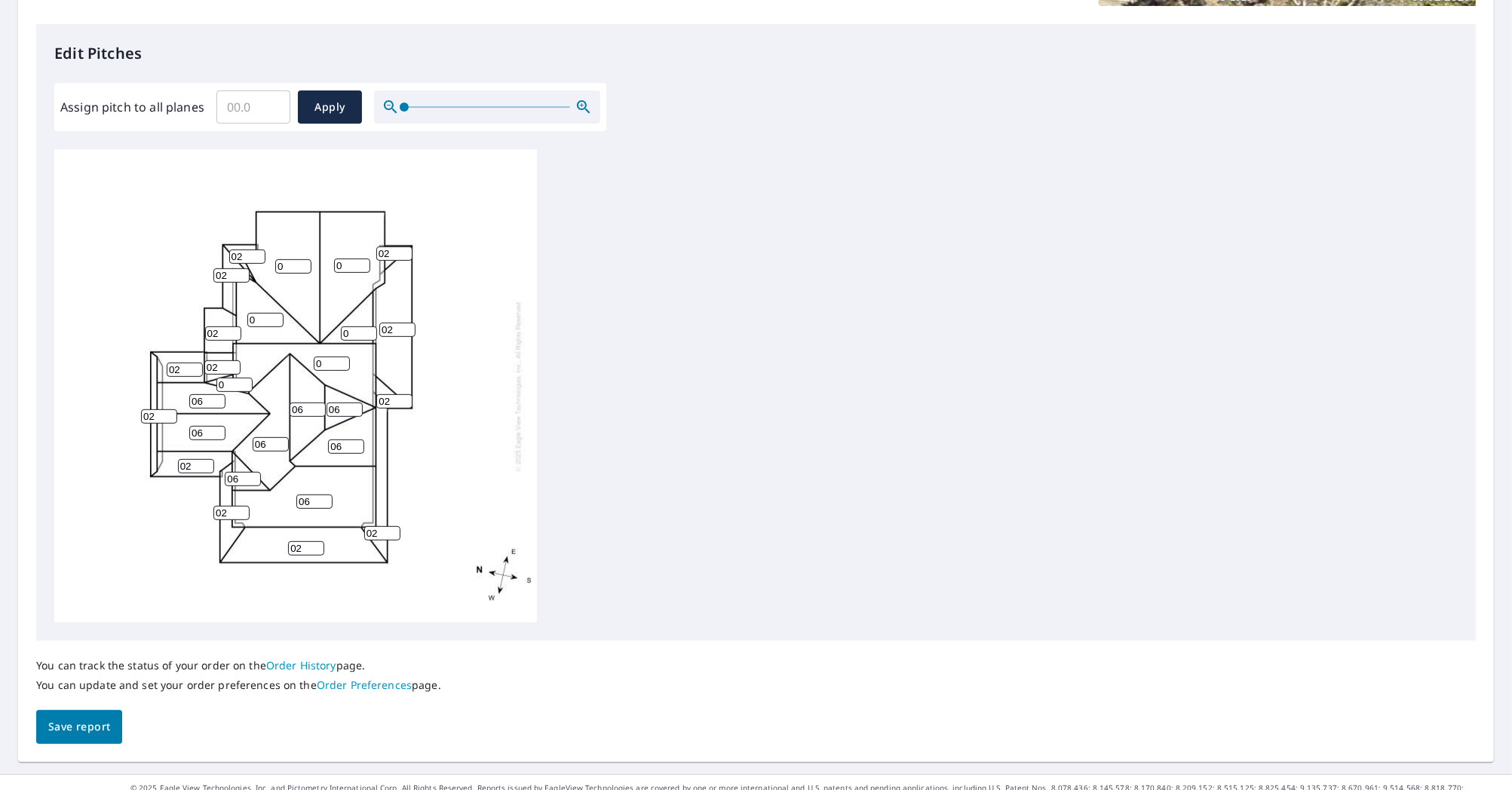 type on "06" 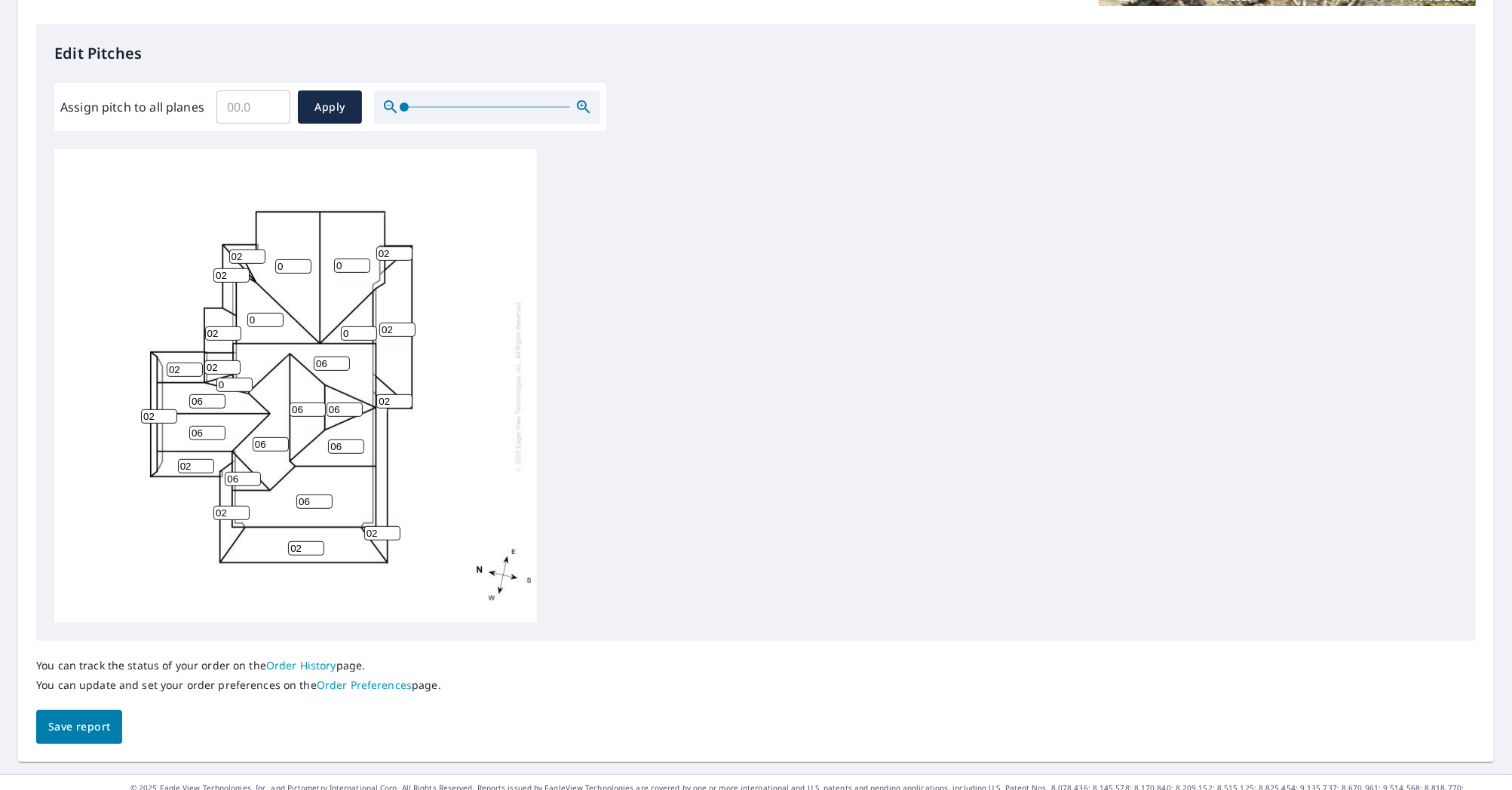 type on "06" 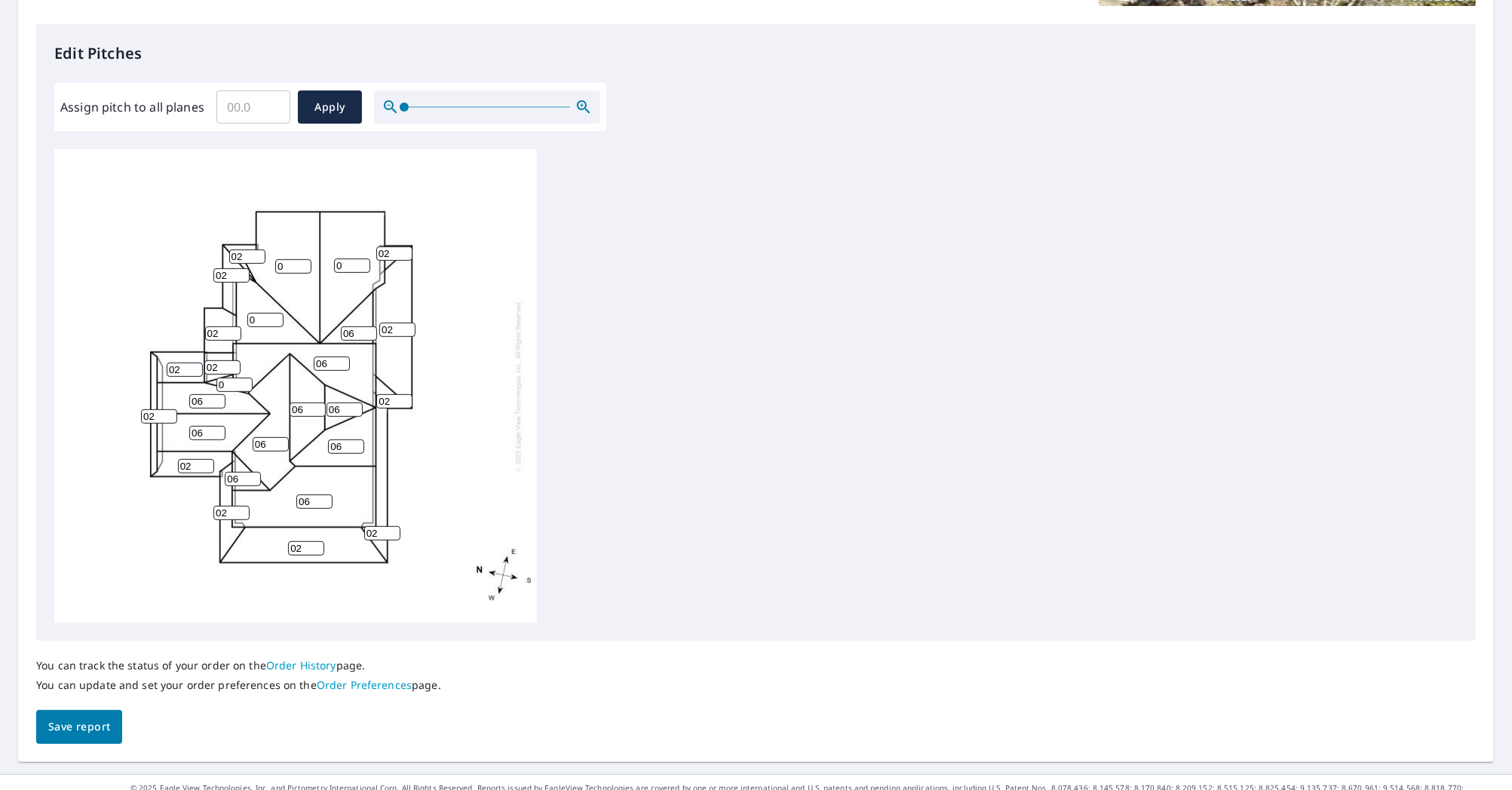 type on "06" 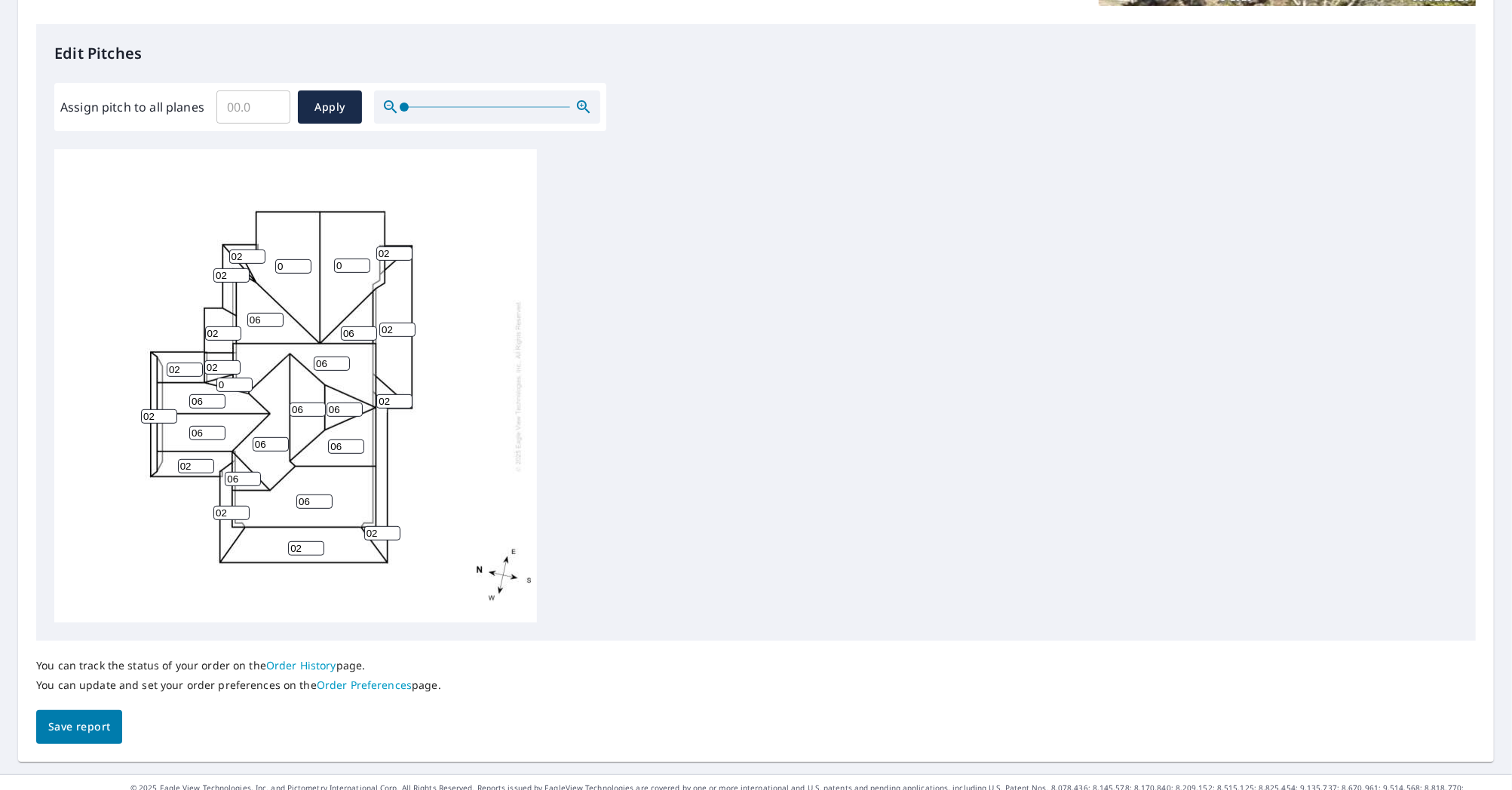 type on "06" 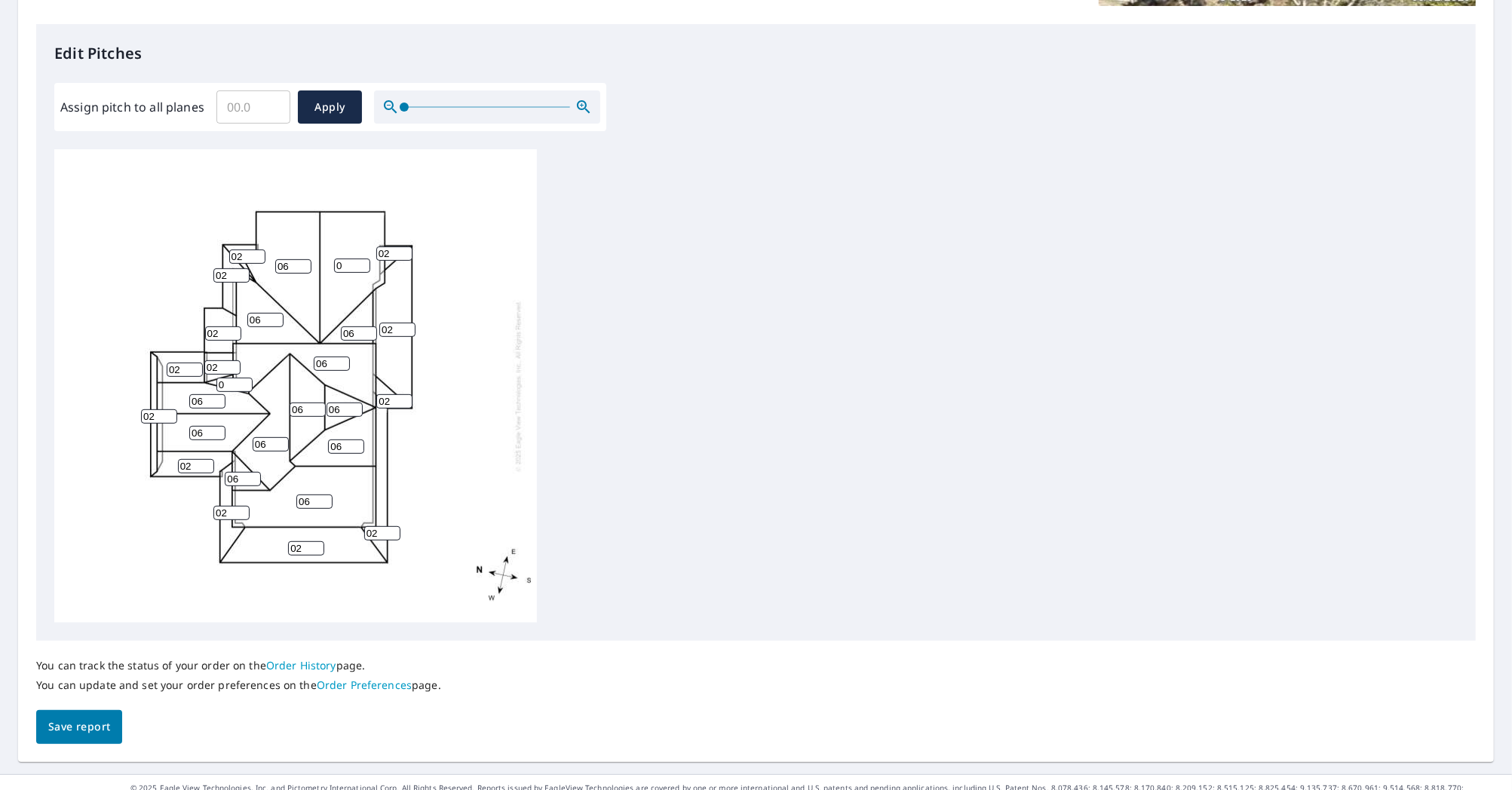type on "06" 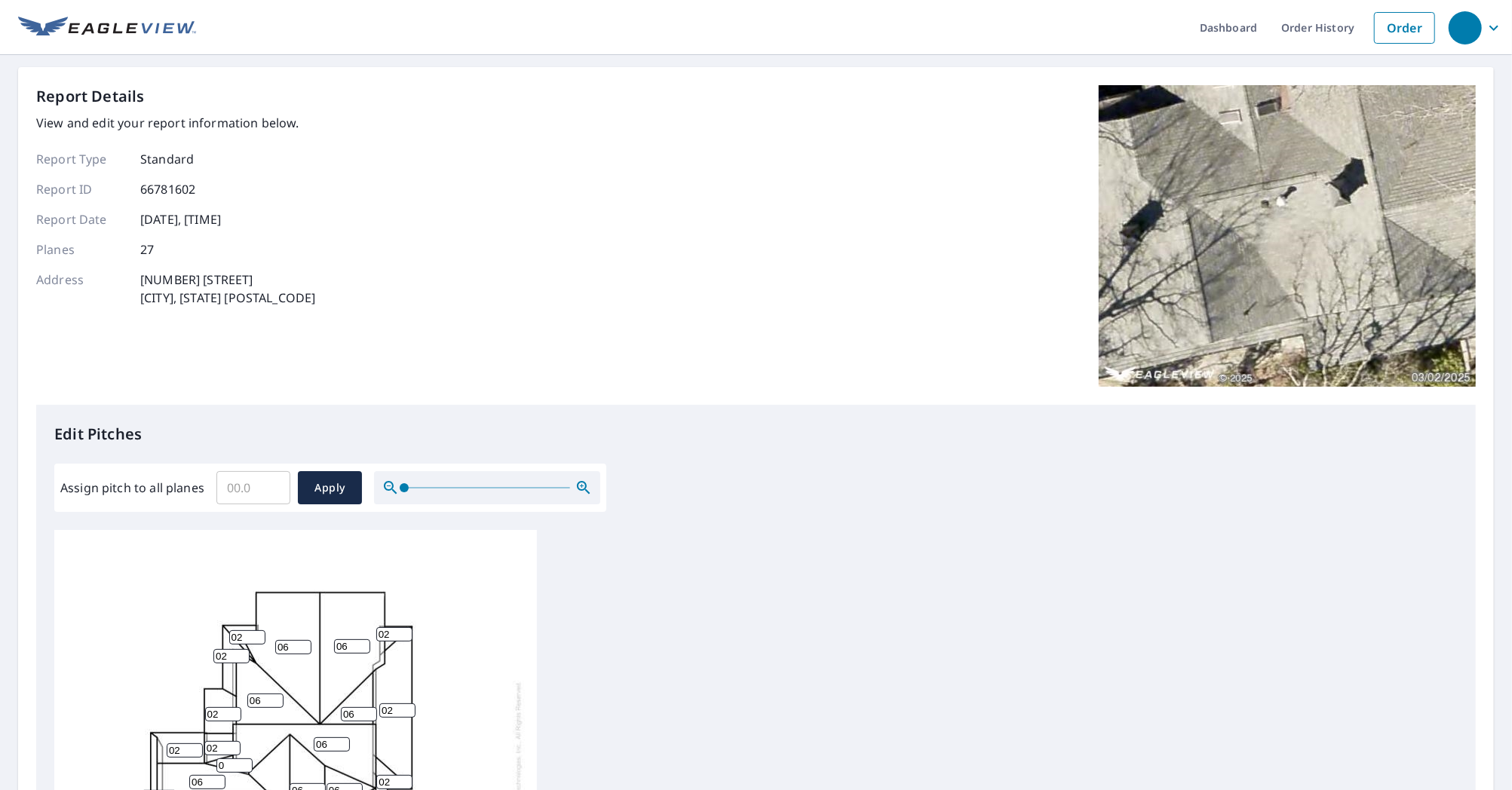 scroll, scrollTop: 0, scrollLeft: 0, axis: both 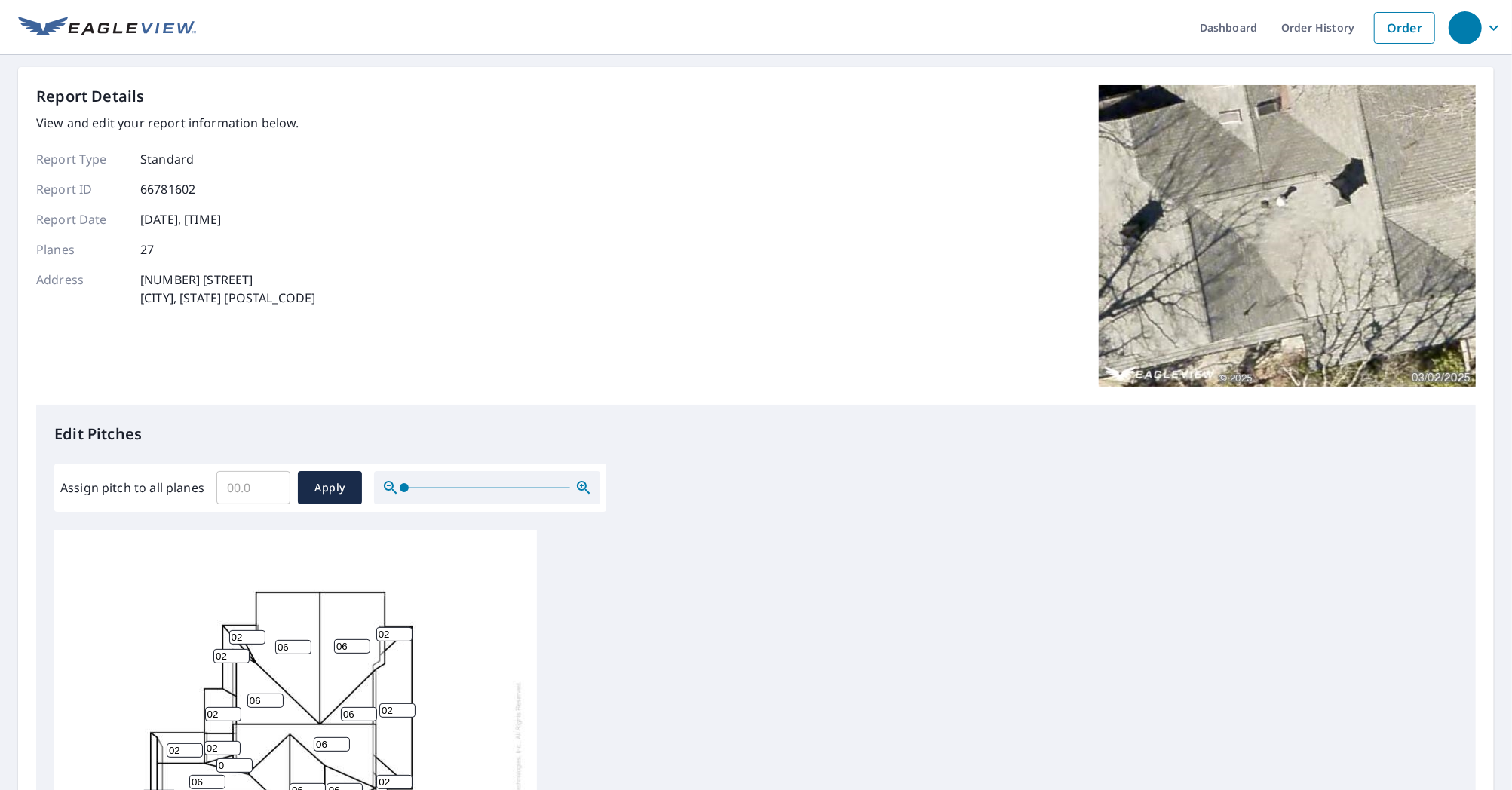 type on "06" 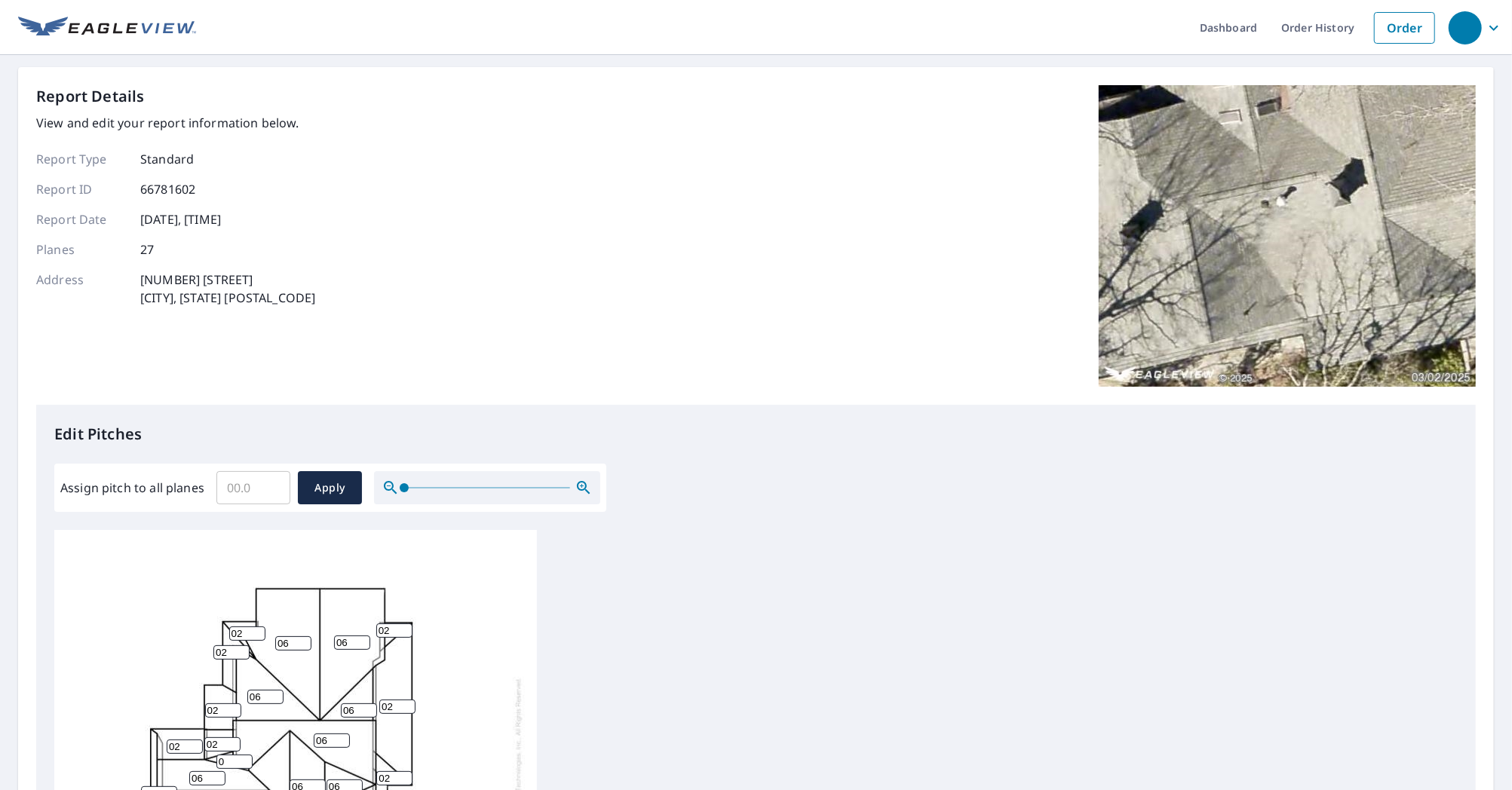 scroll, scrollTop: 4, scrollLeft: 0, axis: vertical 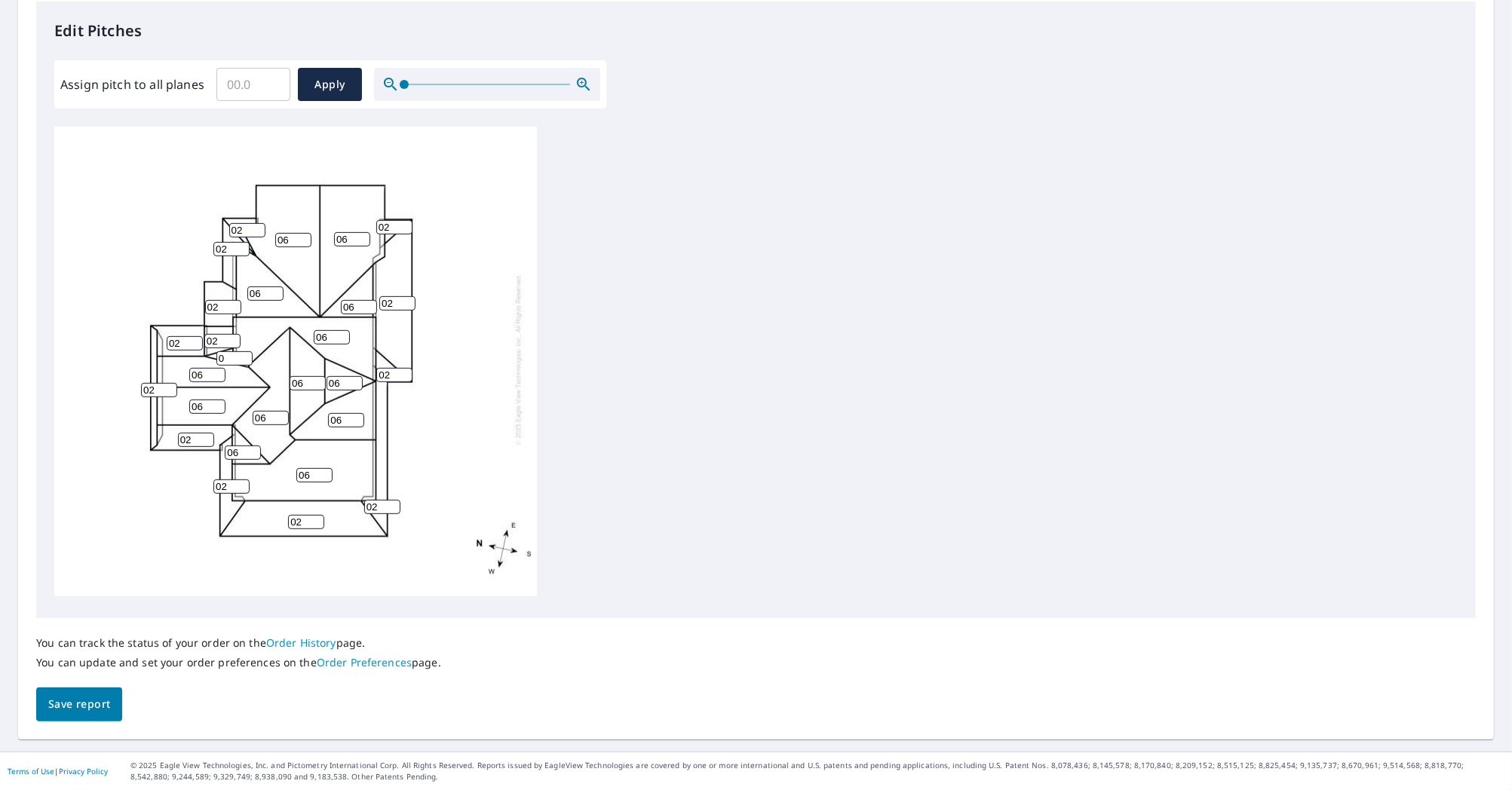 click on "Save report" at bounding box center [79, 704] 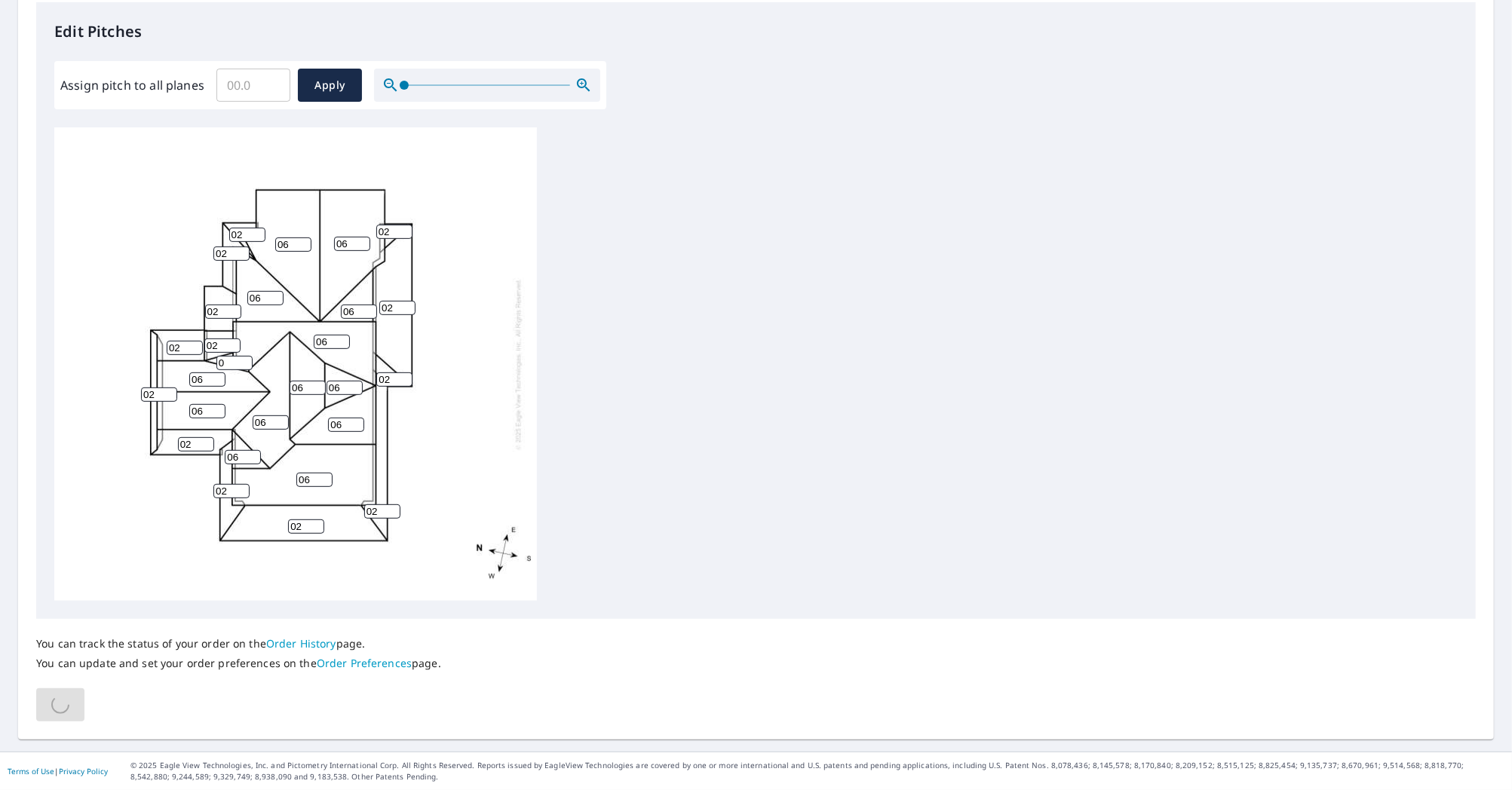 scroll, scrollTop: 0, scrollLeft: 0, axis: both 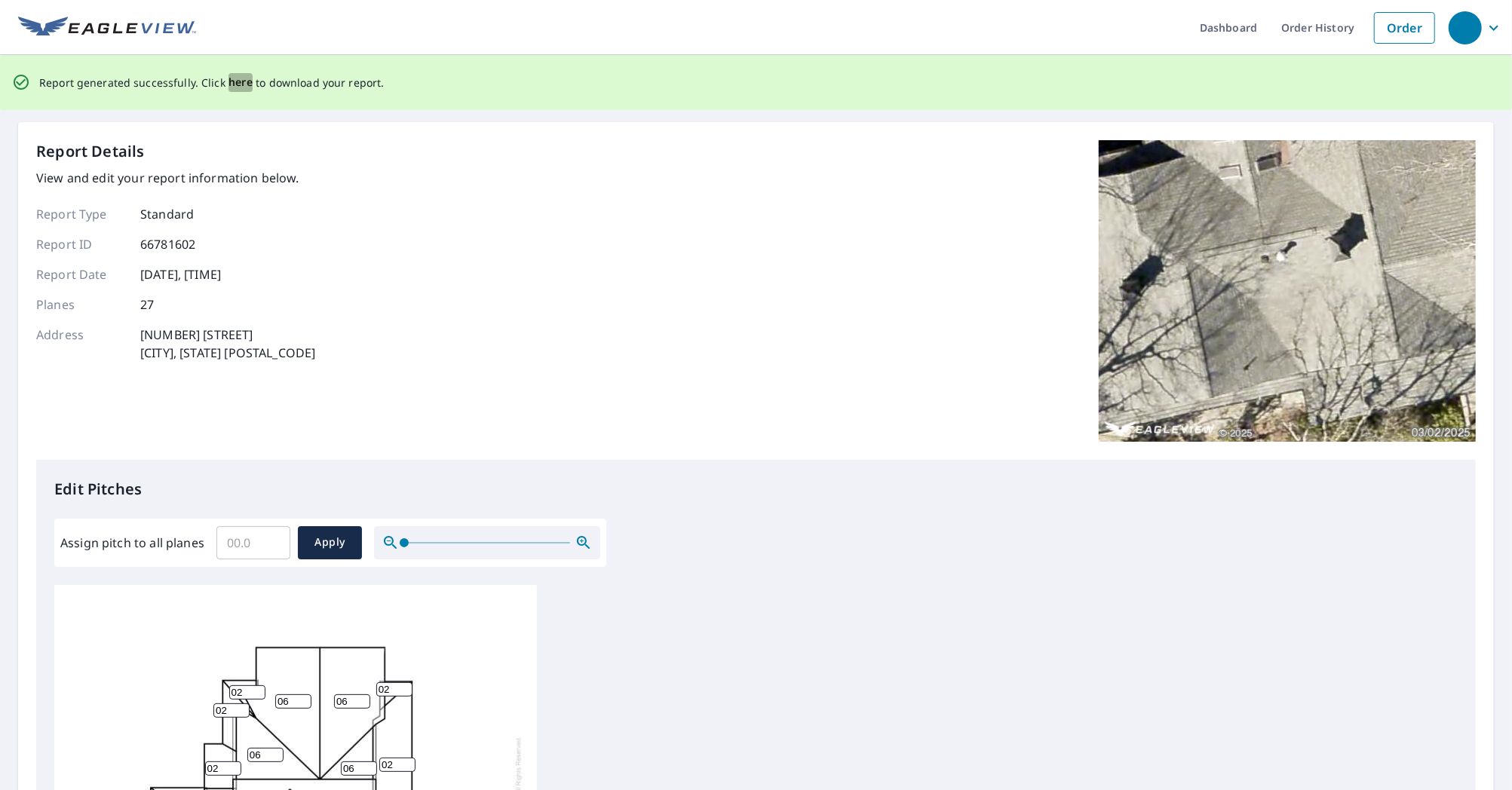 click on "here" at bounding box center [241, 82] 